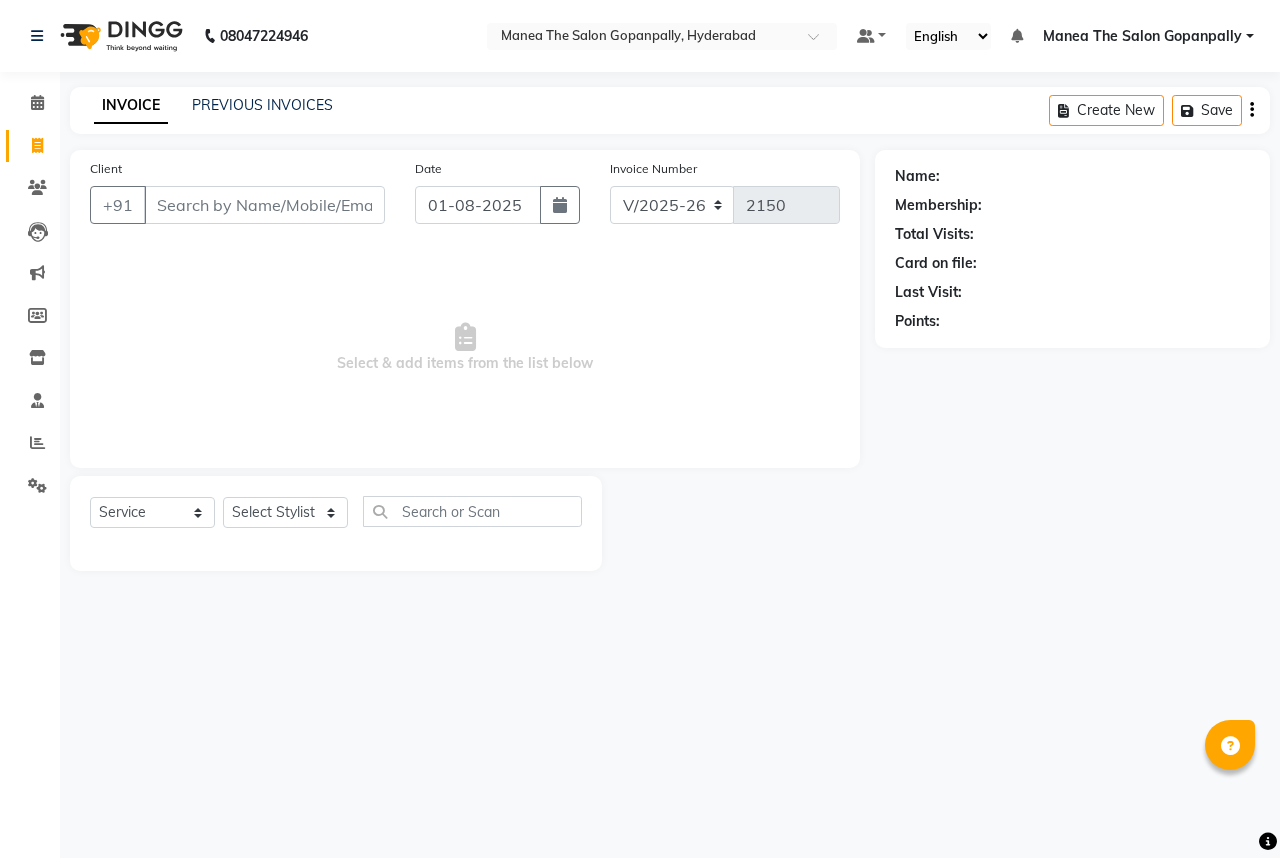 select on "7027" 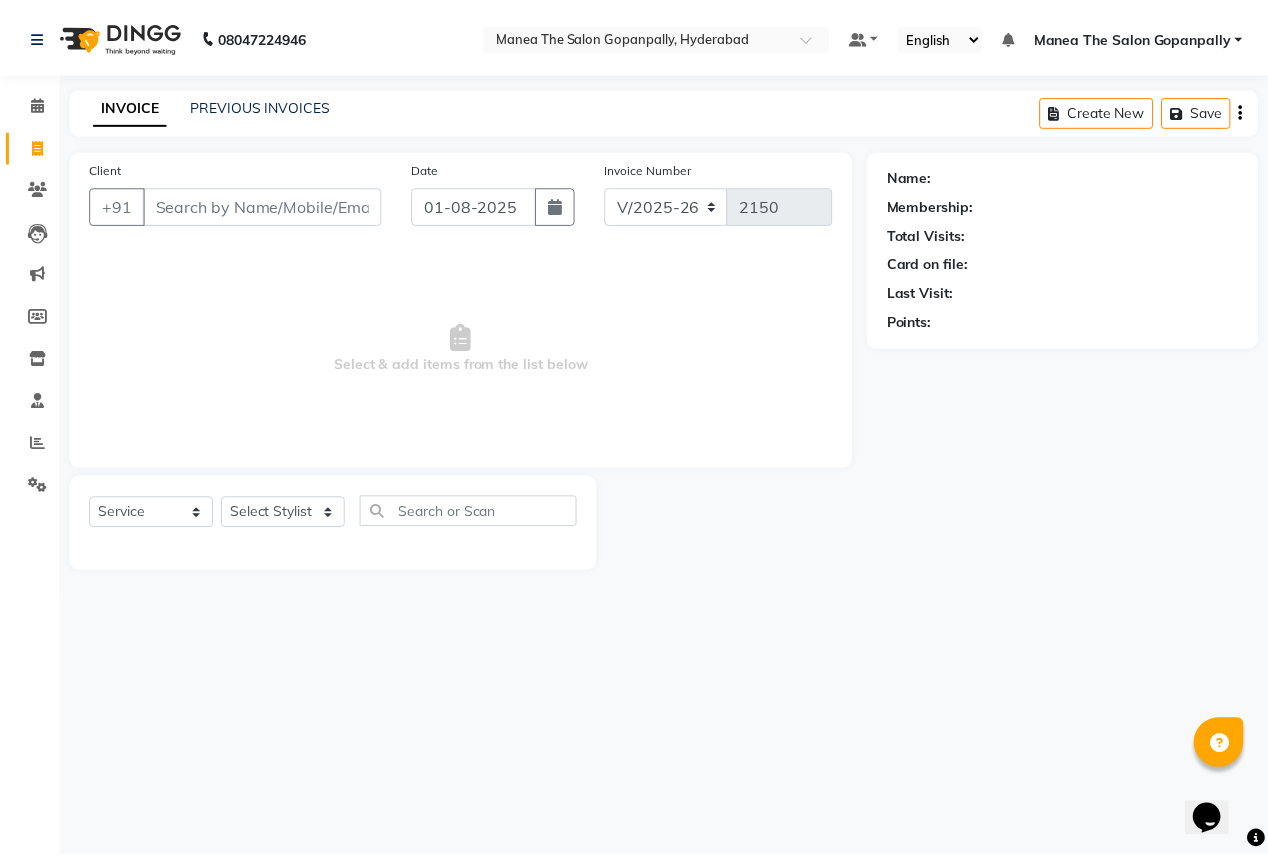 scroll, scrollTop: 0, scrollLeft: 0, axis: both 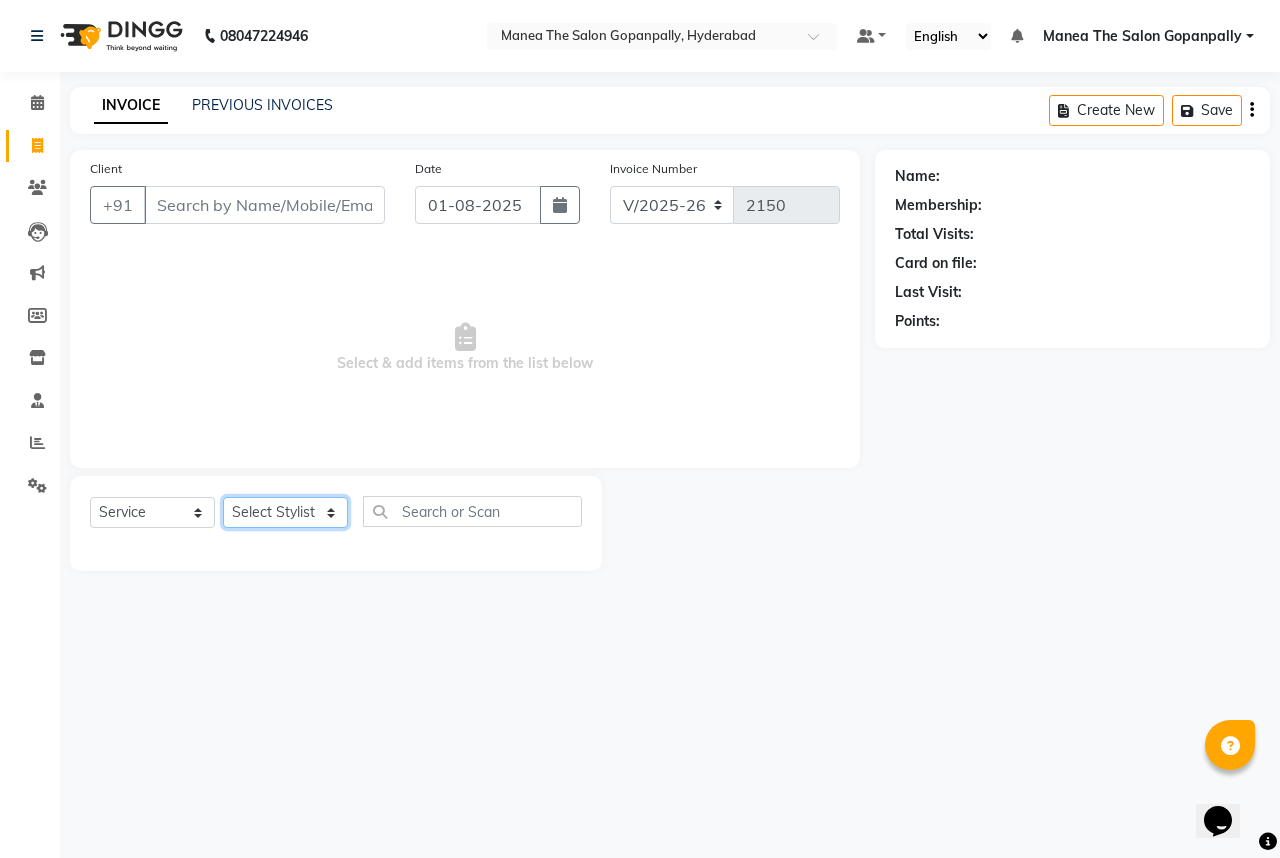 click on "Select Stylist Anand AVANTHI Haider  indu IRFAN keerthi rehan sameer saritha zubair" 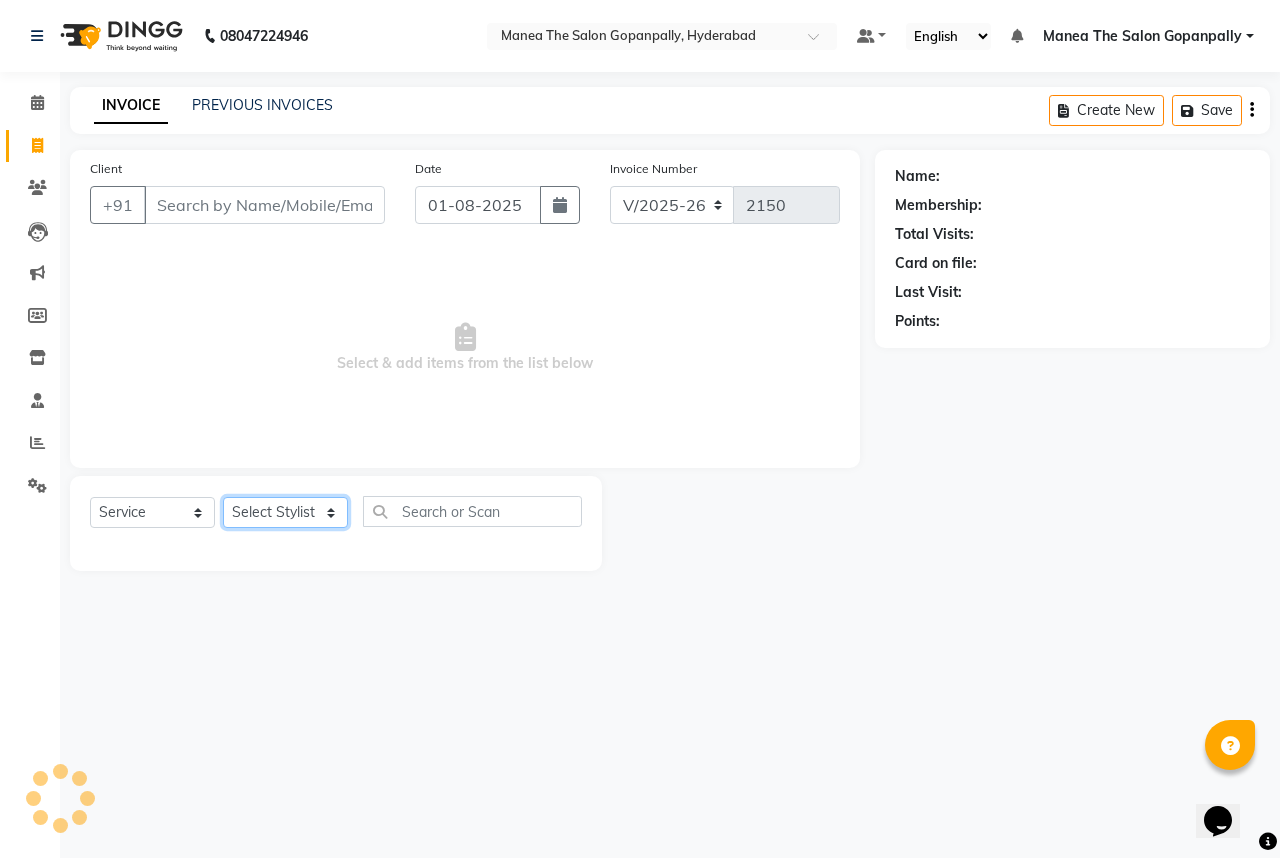 select on "81942" 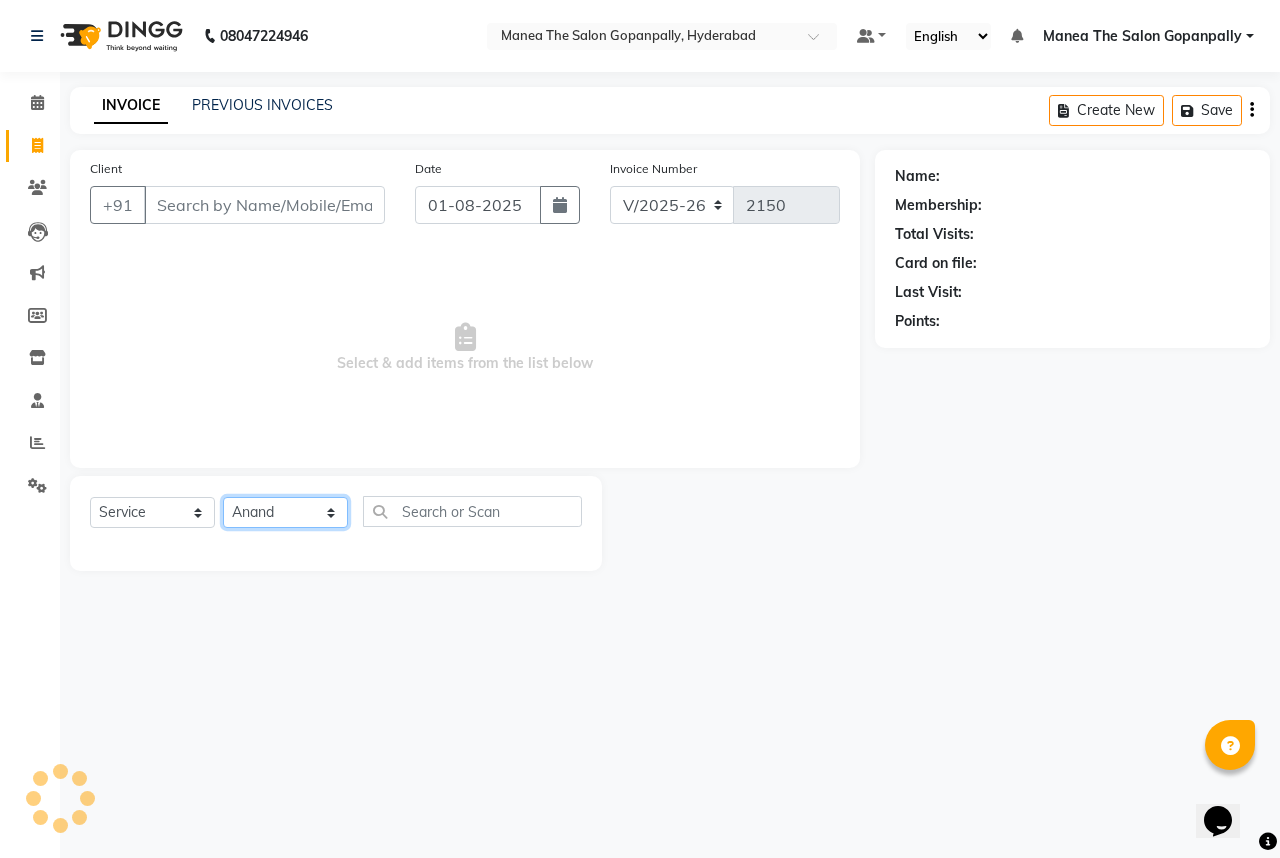 click on "Select Stylist Anand AVANTHI Haider  indu IRFAN keerthi rehan sameer saritha zubair" 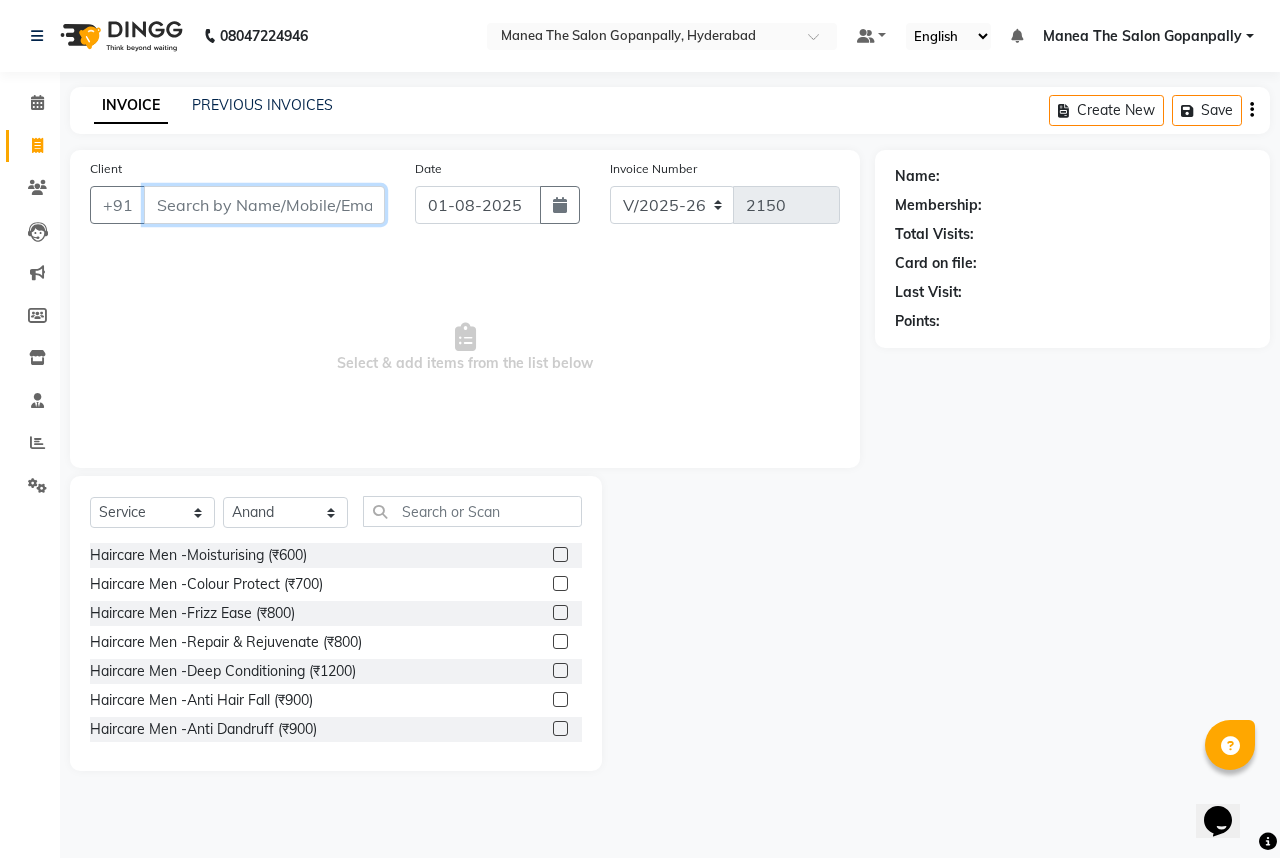 click on "Client" at bounding box center (264, 205) 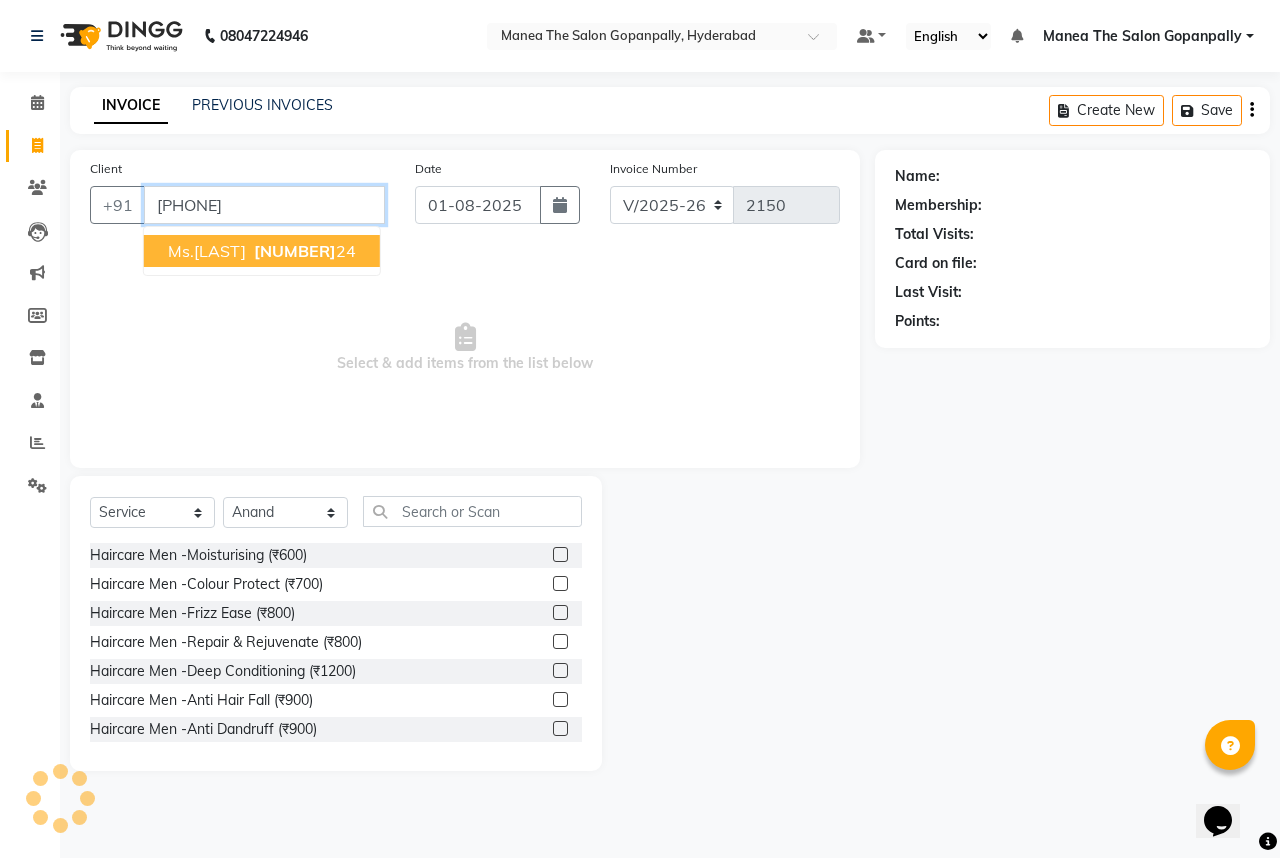 type on "[PHONE]" 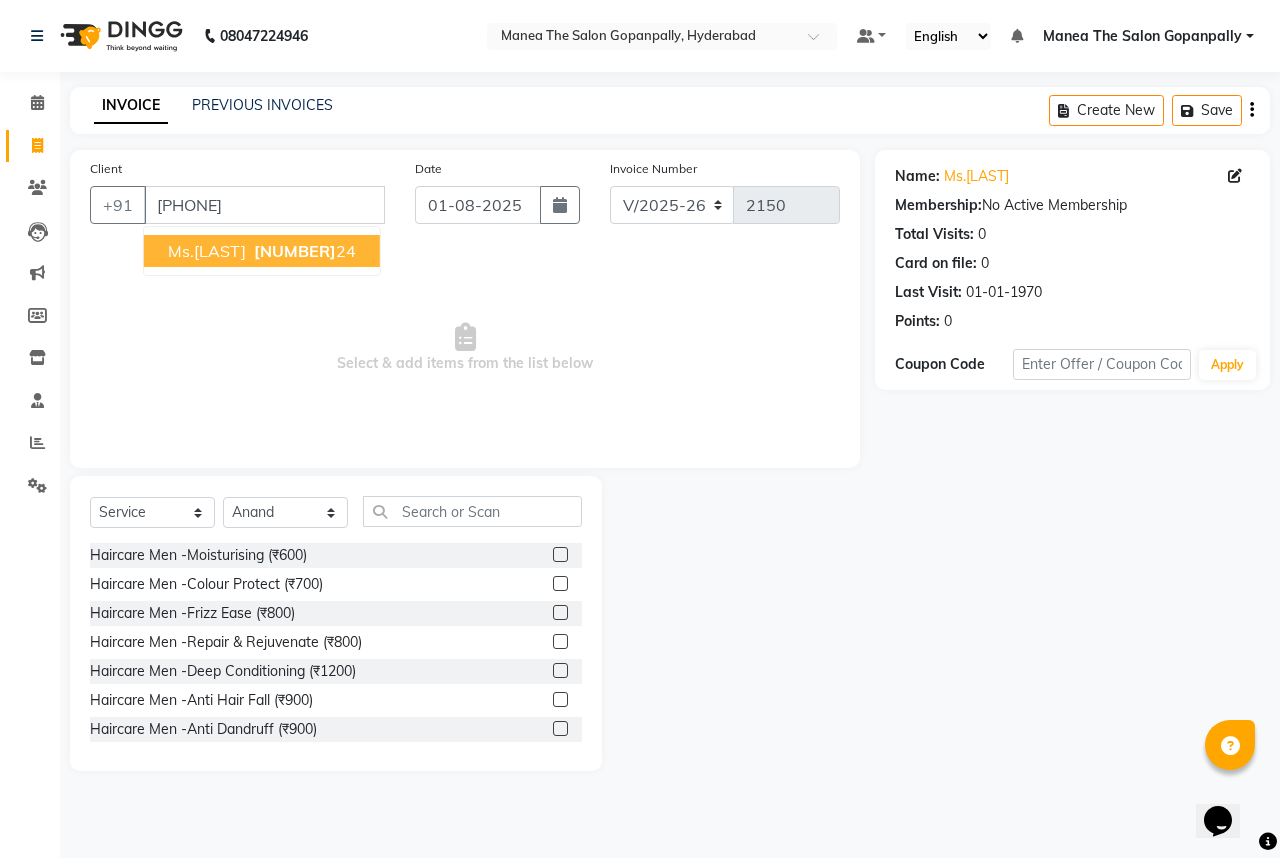 click on "[PHONE]" at bounding box center [303, 251] 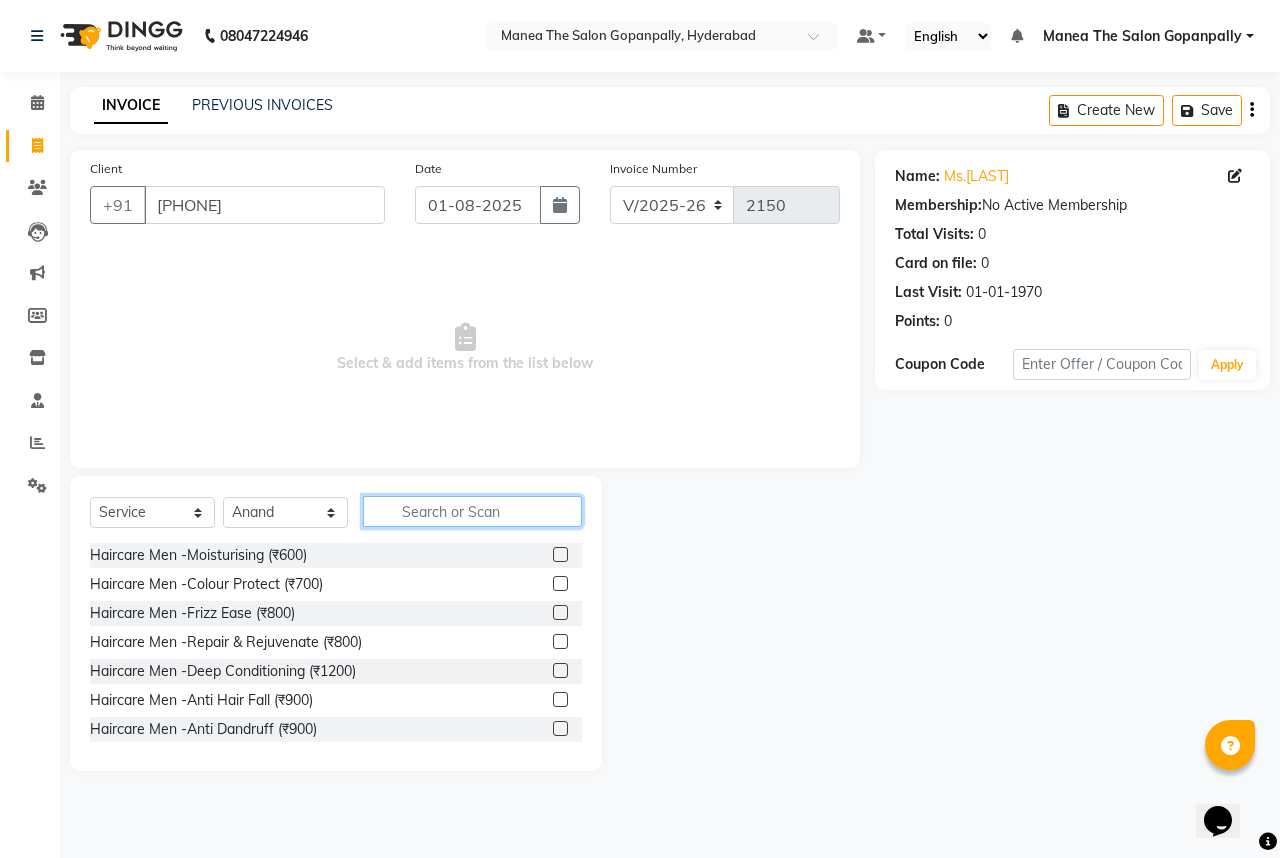 click 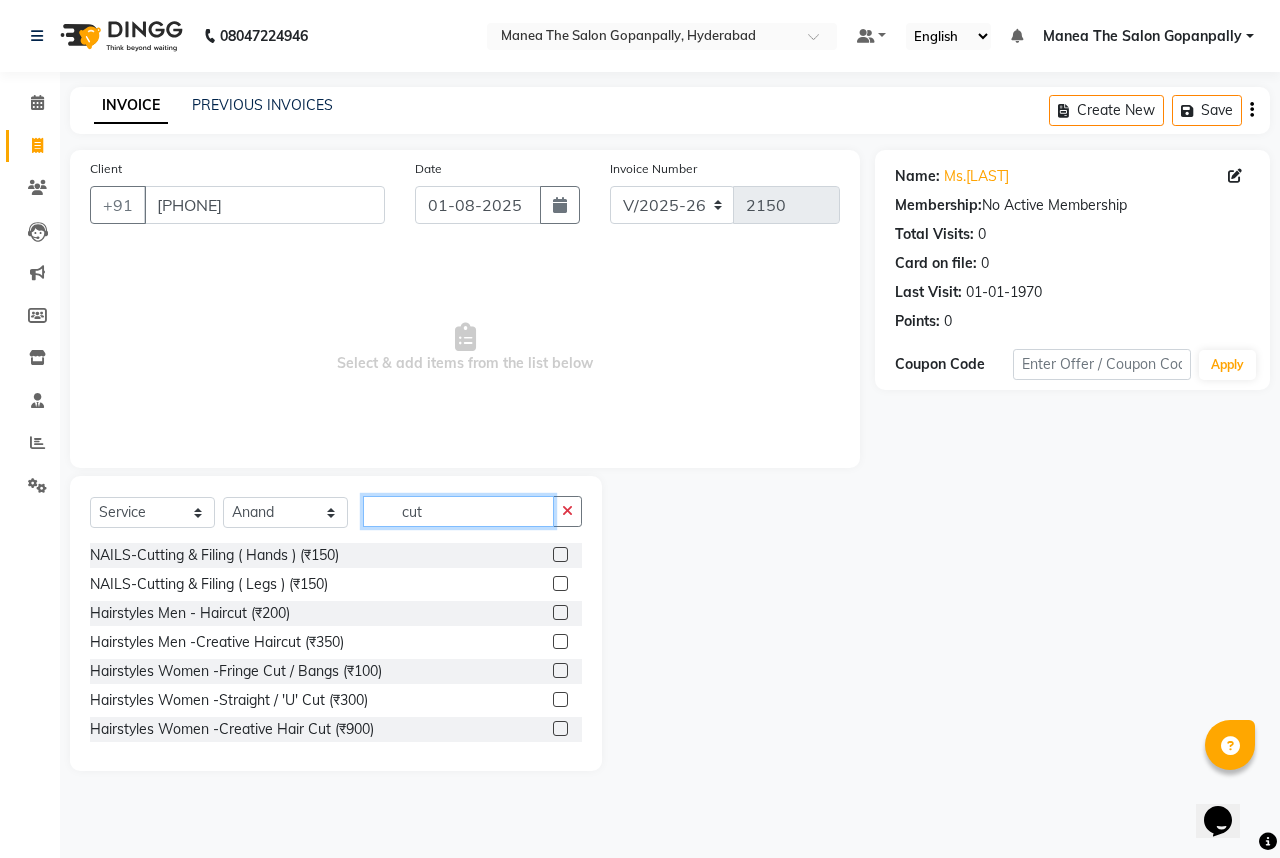 type on "cut" 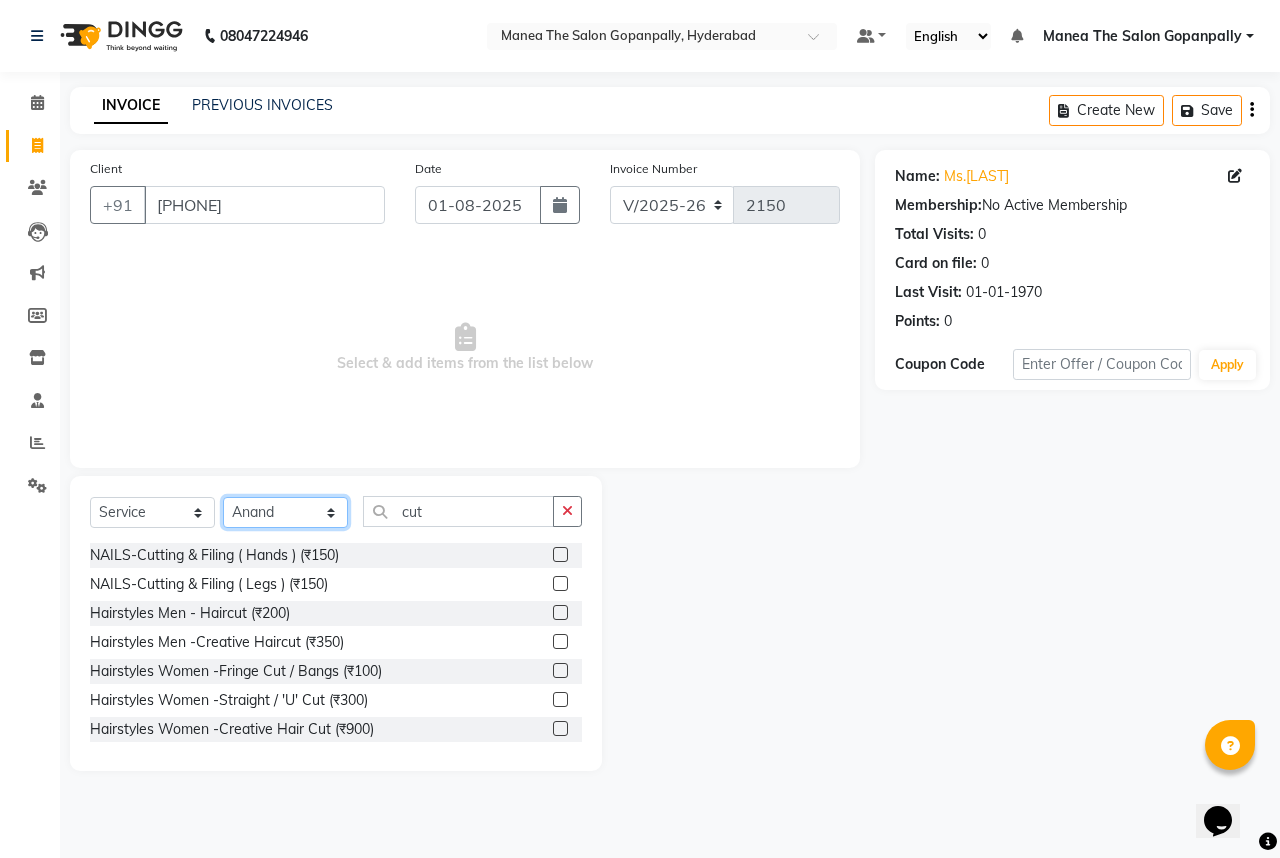click on "Select Stylist Anand AVANTHI Haider  indu IRFAN keerthi rehan sameer saritha zubair" 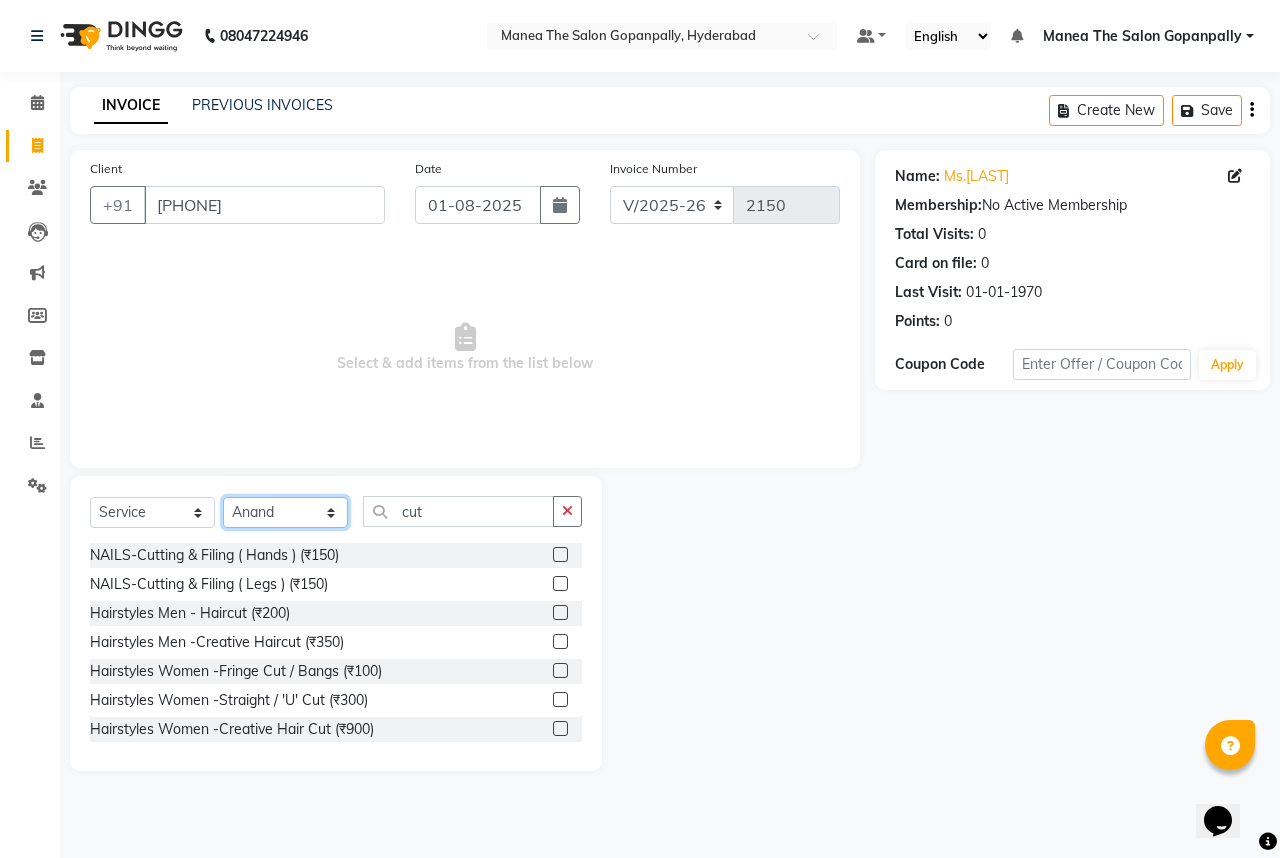 click on "Select Stylist Anand AVANTHI Haider  indu IRFAN keerthi rehan sameer saritha zubair" 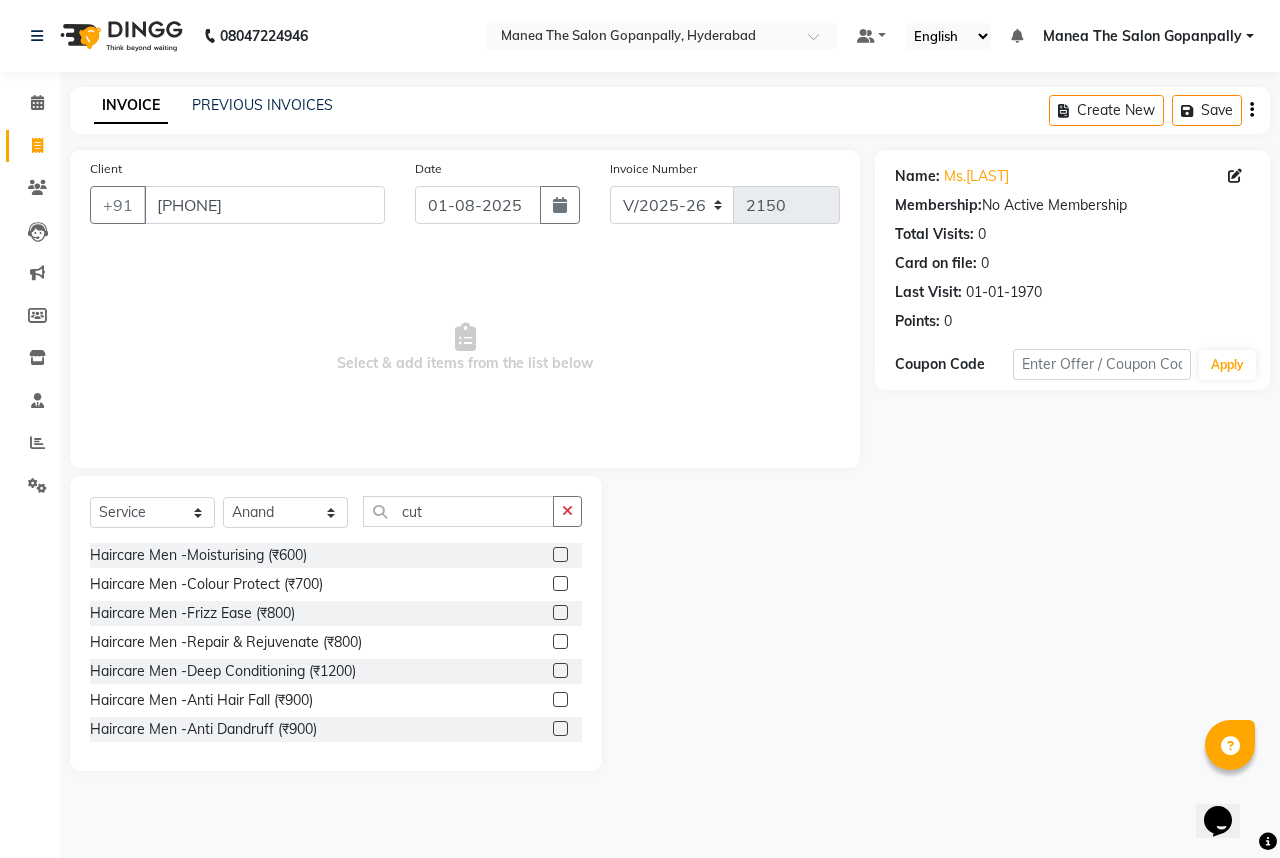 click on "Select Service Product Membership Package Voucher Prepaid Gift Card Select Stylist Anand AVANTHI Haider indu IRFAN keerthi rehan sameer saritha zubair cut Haircare Men -Moisturising (₹600) Haircare Men -Colour Protect (₹700) Haircare Men -Frizz Ease (₹800) Haircare Men -Repair & Rejuvenate (₹800) Haircare Men -Deep Conditioning (₹1200) Haircare Men -Anti Hair Fall (₹900) Haircare Men -AntiDandruff (₹900) Haircare Men -Scalp Therapy (₹1200) gel nail polish hands (₹400) gel nail polish legs (₹400) extensions hands (₹2100) gel nail polish removal (₹400) extension removal (₹600) henna (organic ) (₹800) organic facial (₹3800) organic cleanup (₹1500) organic anti dandruff (₹2500) organic anti hairfall (₹2500) organic hair spa (₹3000) organic head massage (₹900) organic hair pack (₹900) mehandi 2 hands full (₹2000) mehandi simple (₹500) warts removal big (₹100) warts removal small (₹50) combo men (₹2100) splits (₹500)" 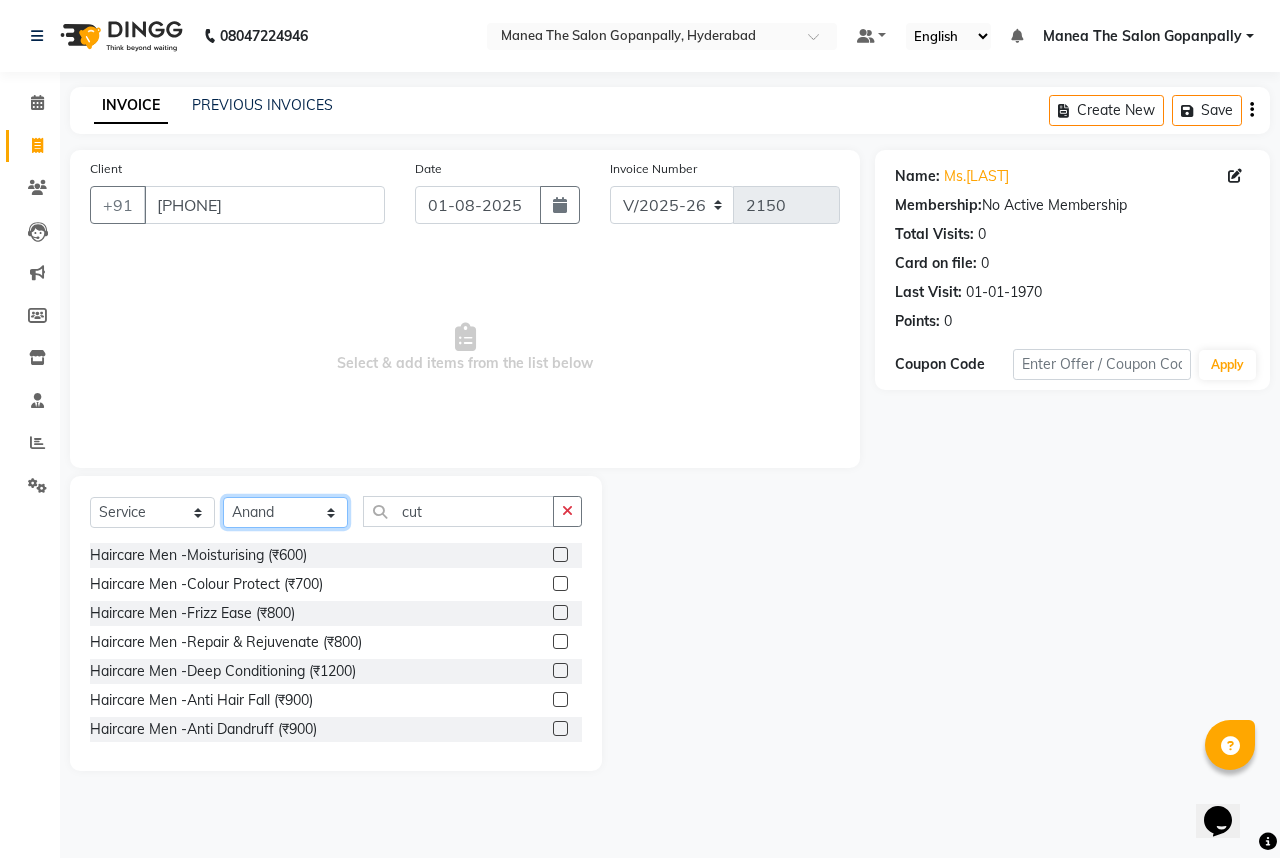 click on "Select Stylist Anand AVANTHI Haider  indu IRFAN keerthi rehan sameer saritha zubair" 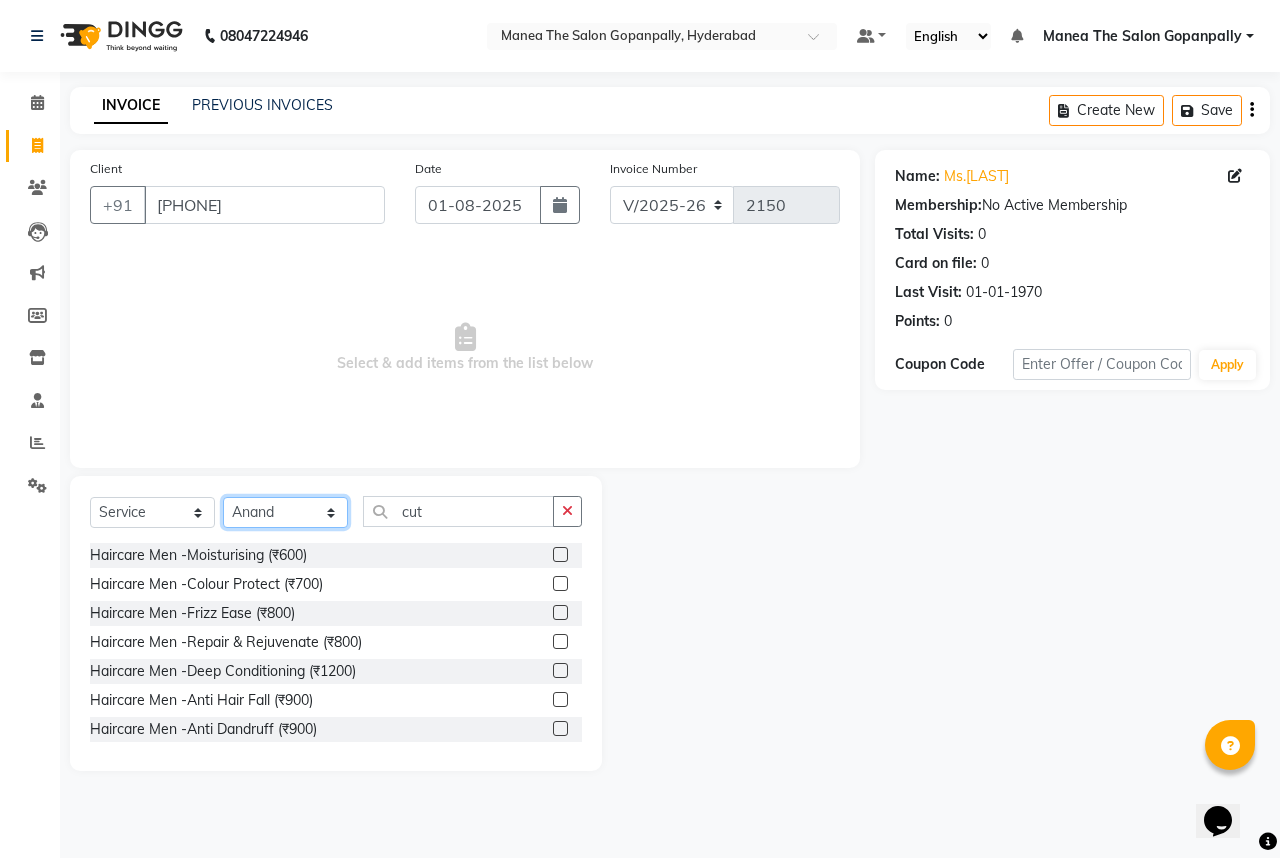 select on "81942" 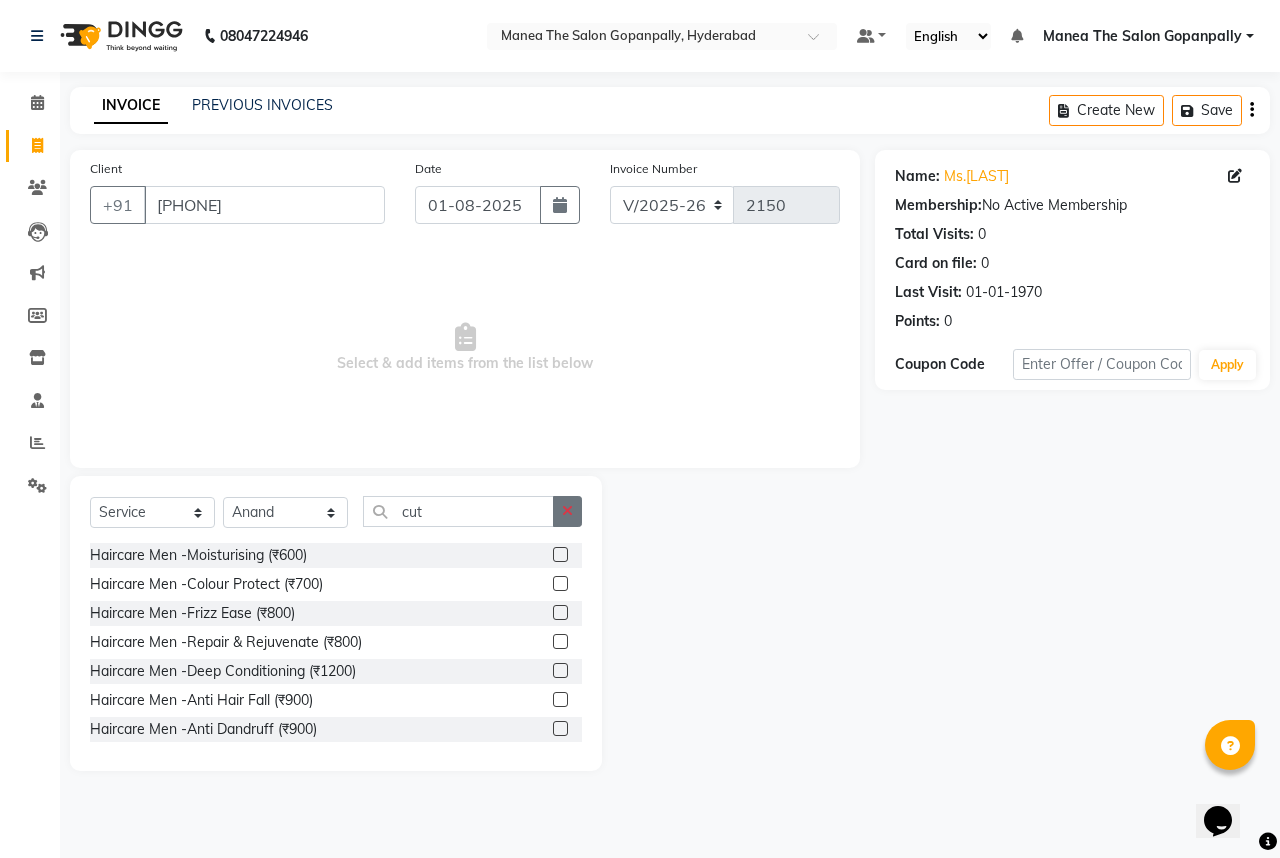 click 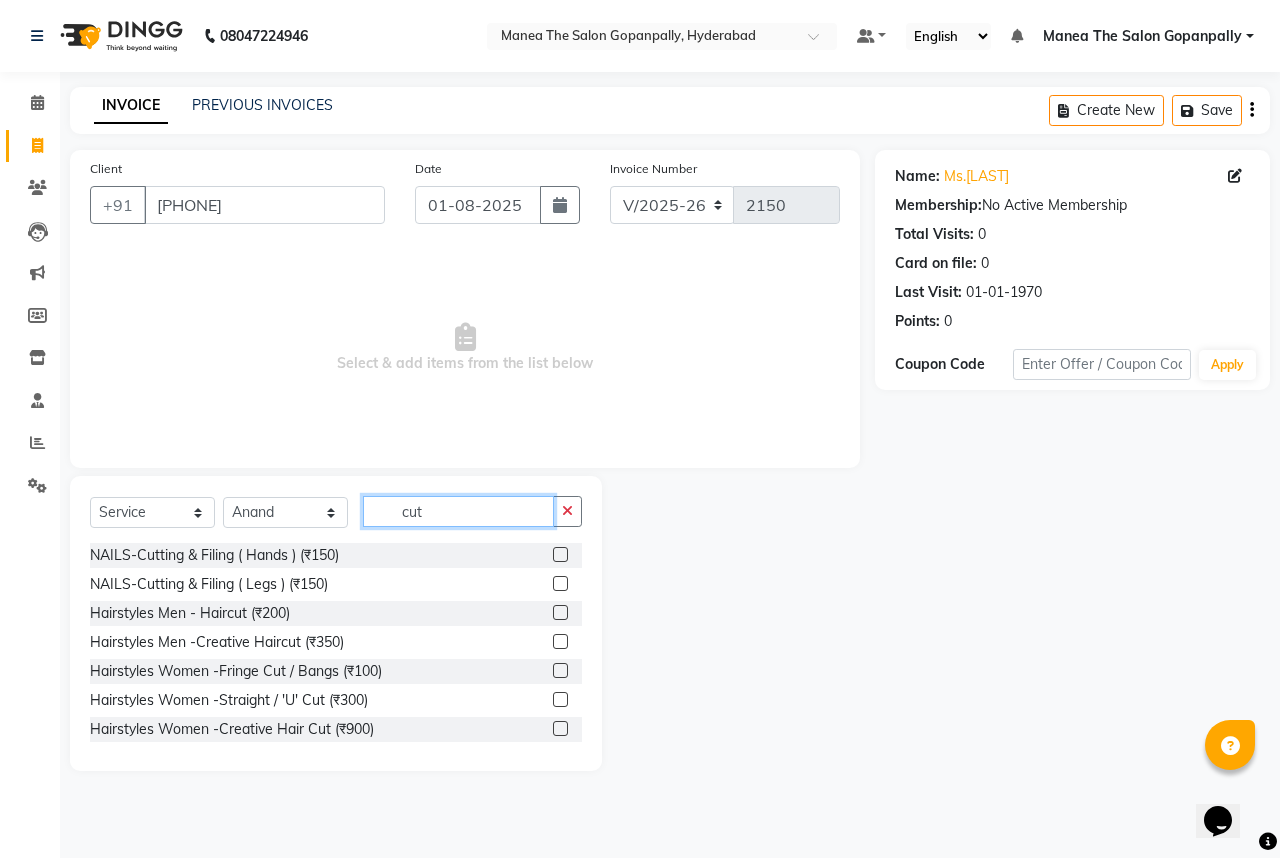 type on "cut" 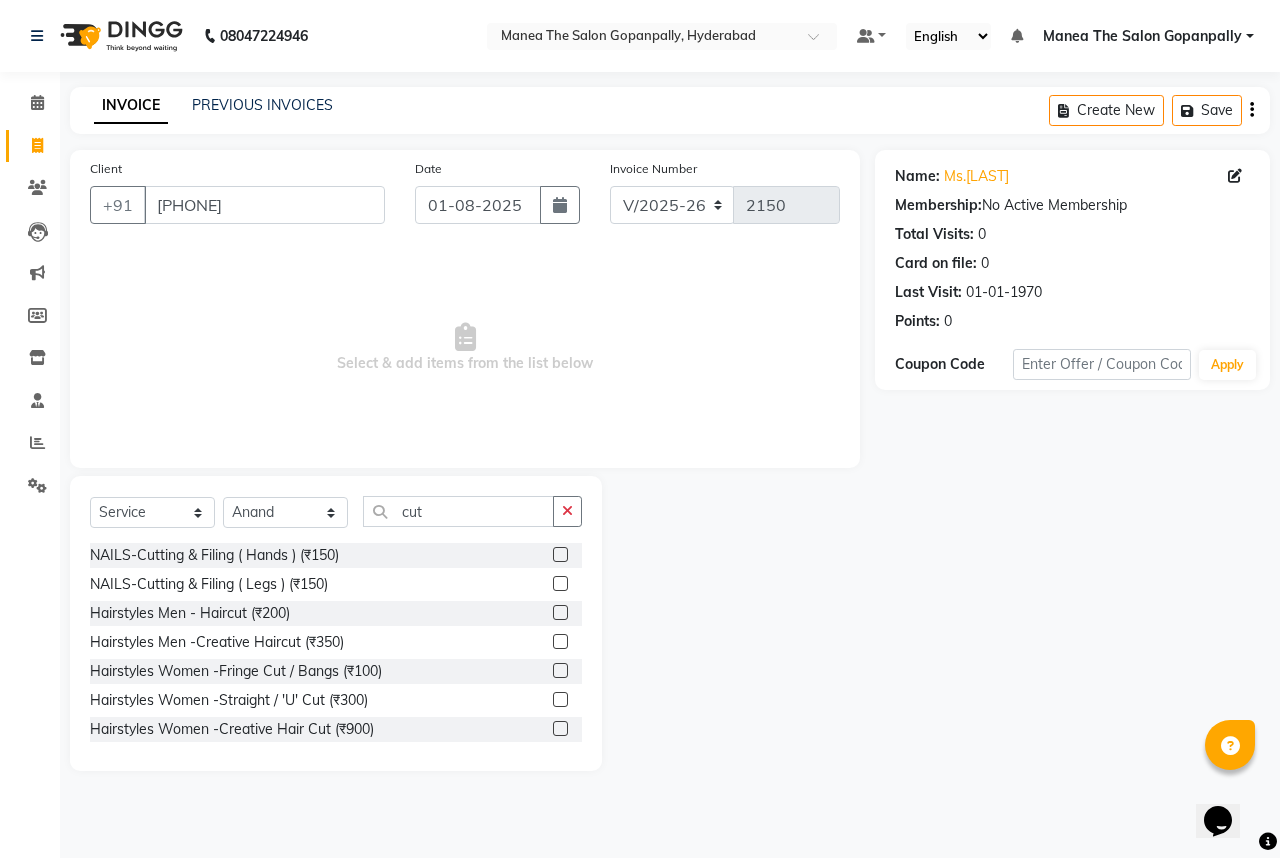 click 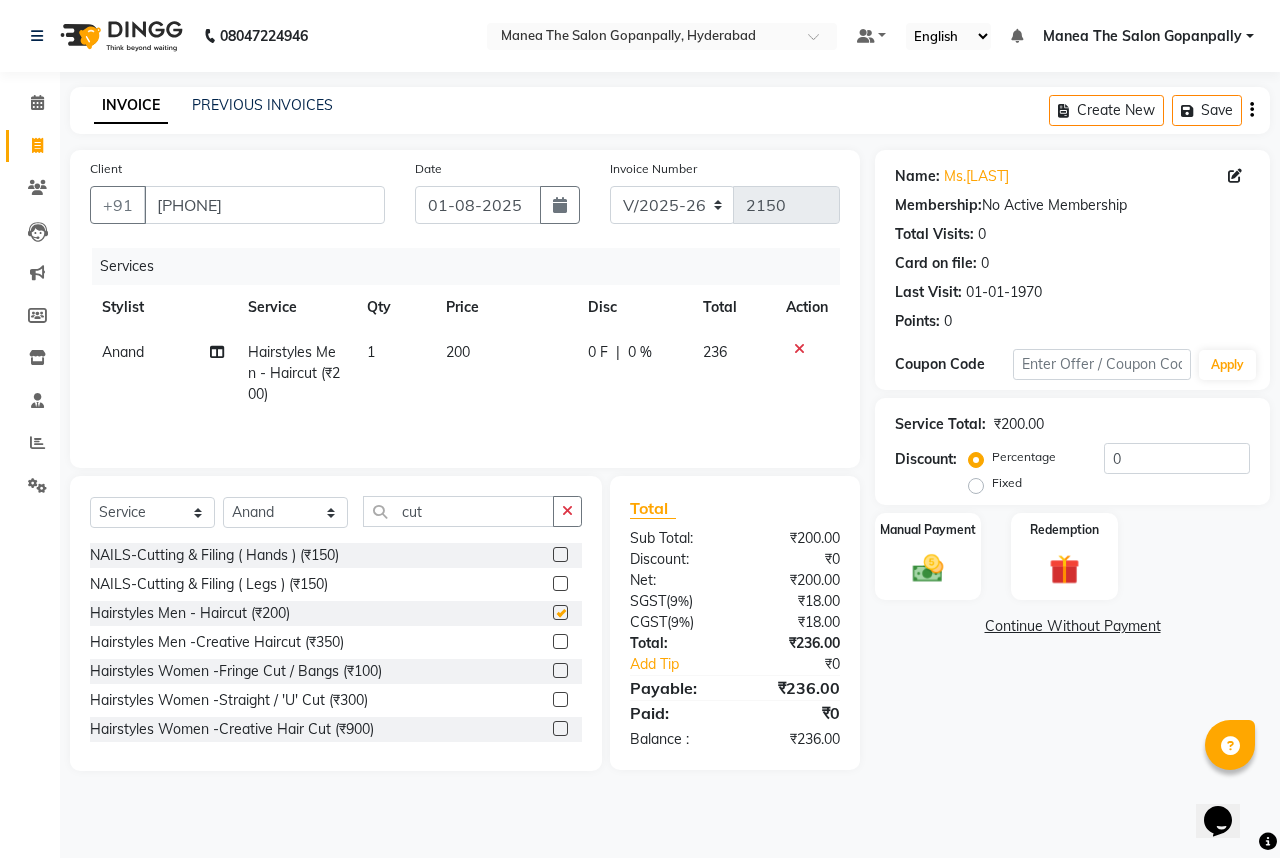 checkbox on "false" 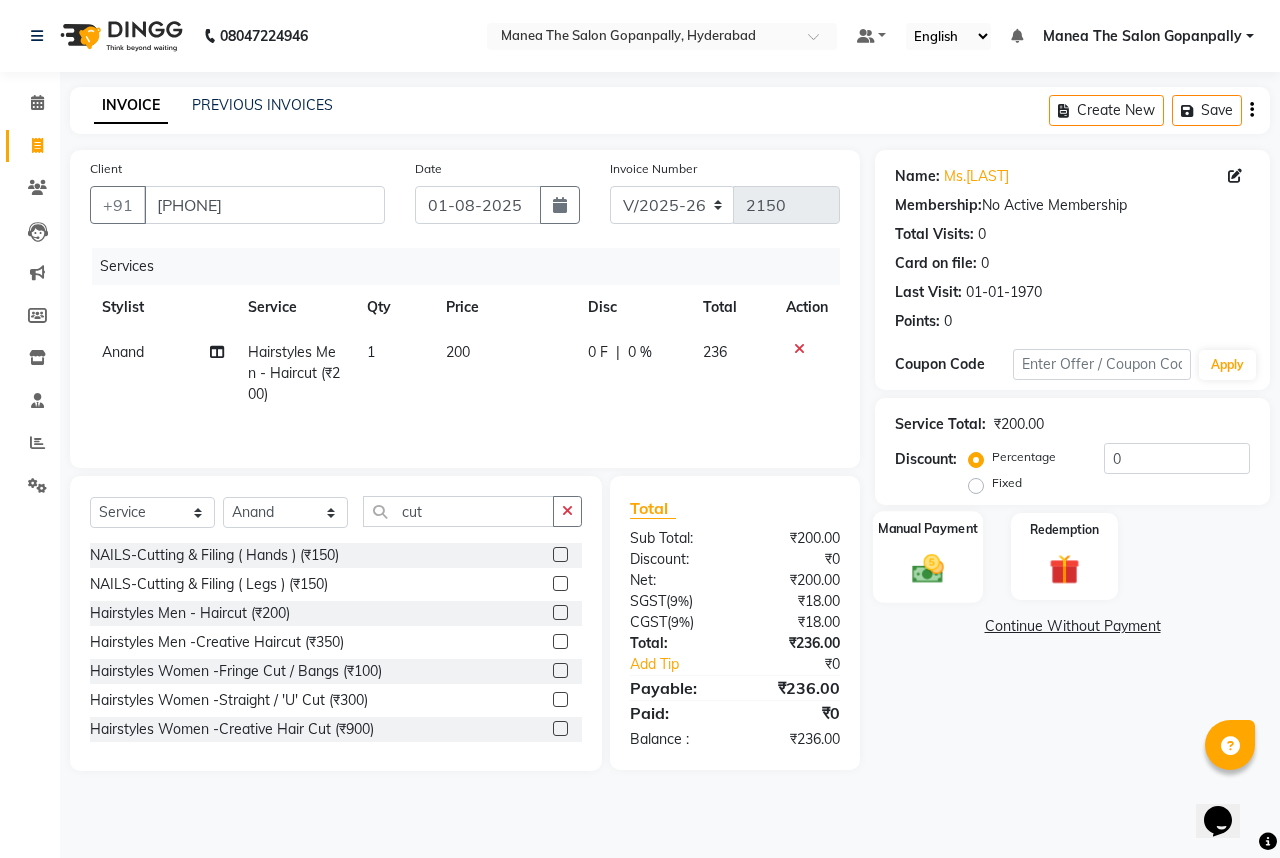 click on "Manual Payment" 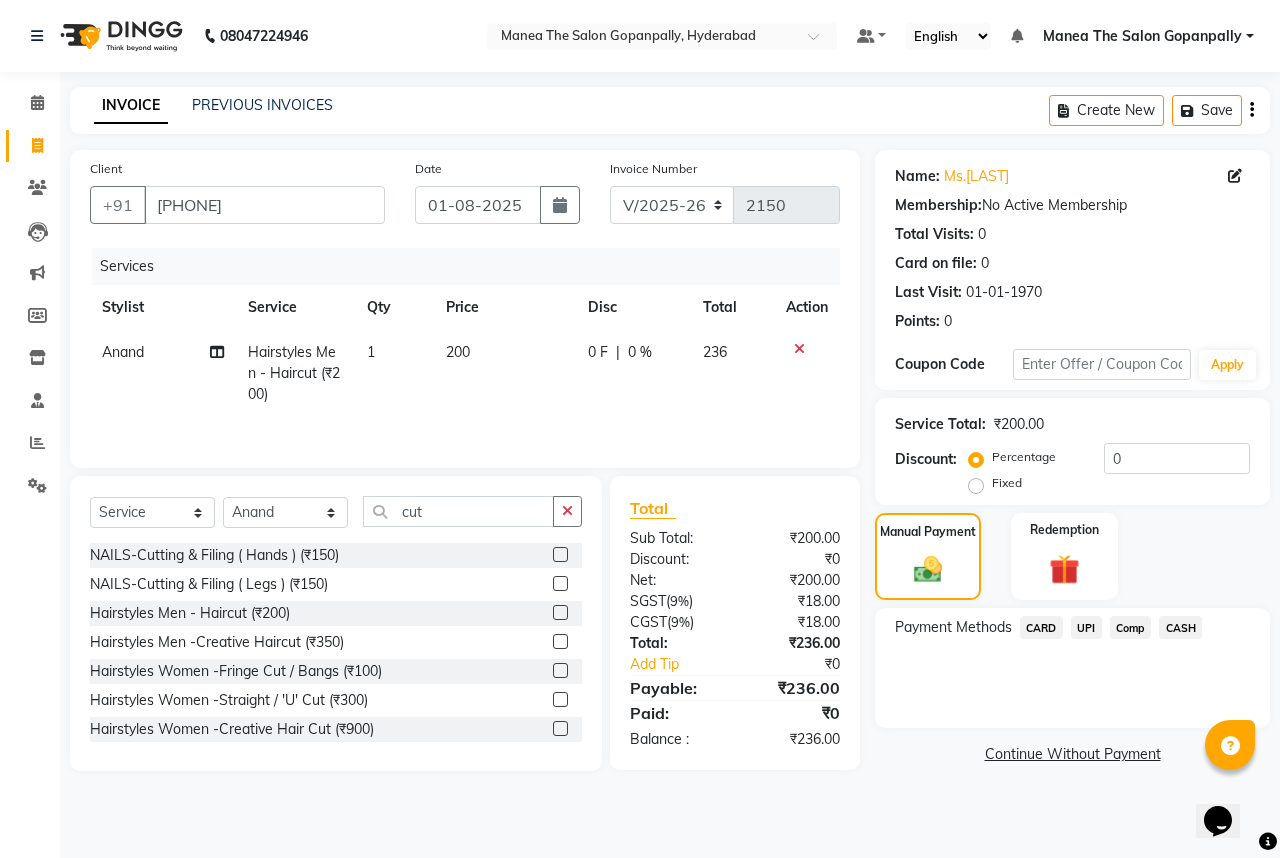 click on "UPI" 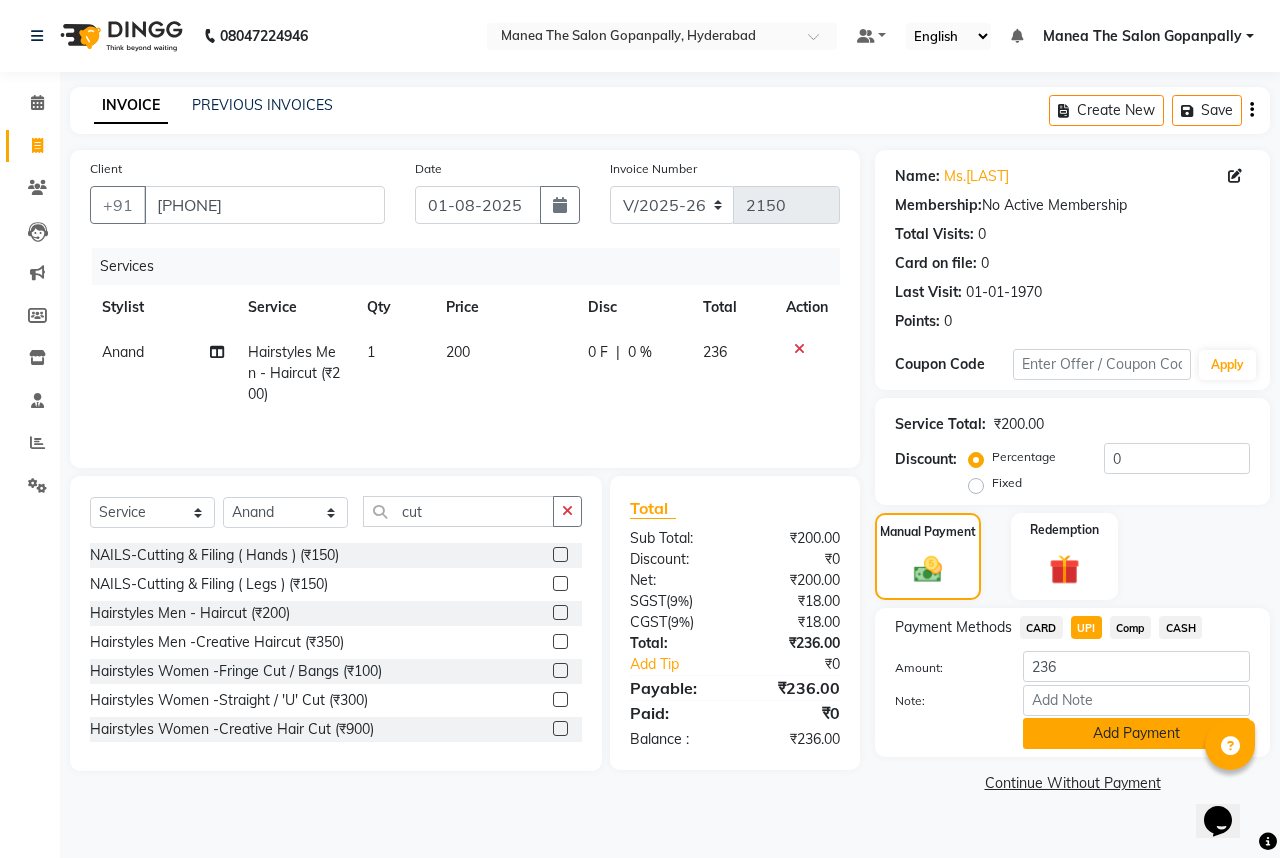 click on "Add Payment" 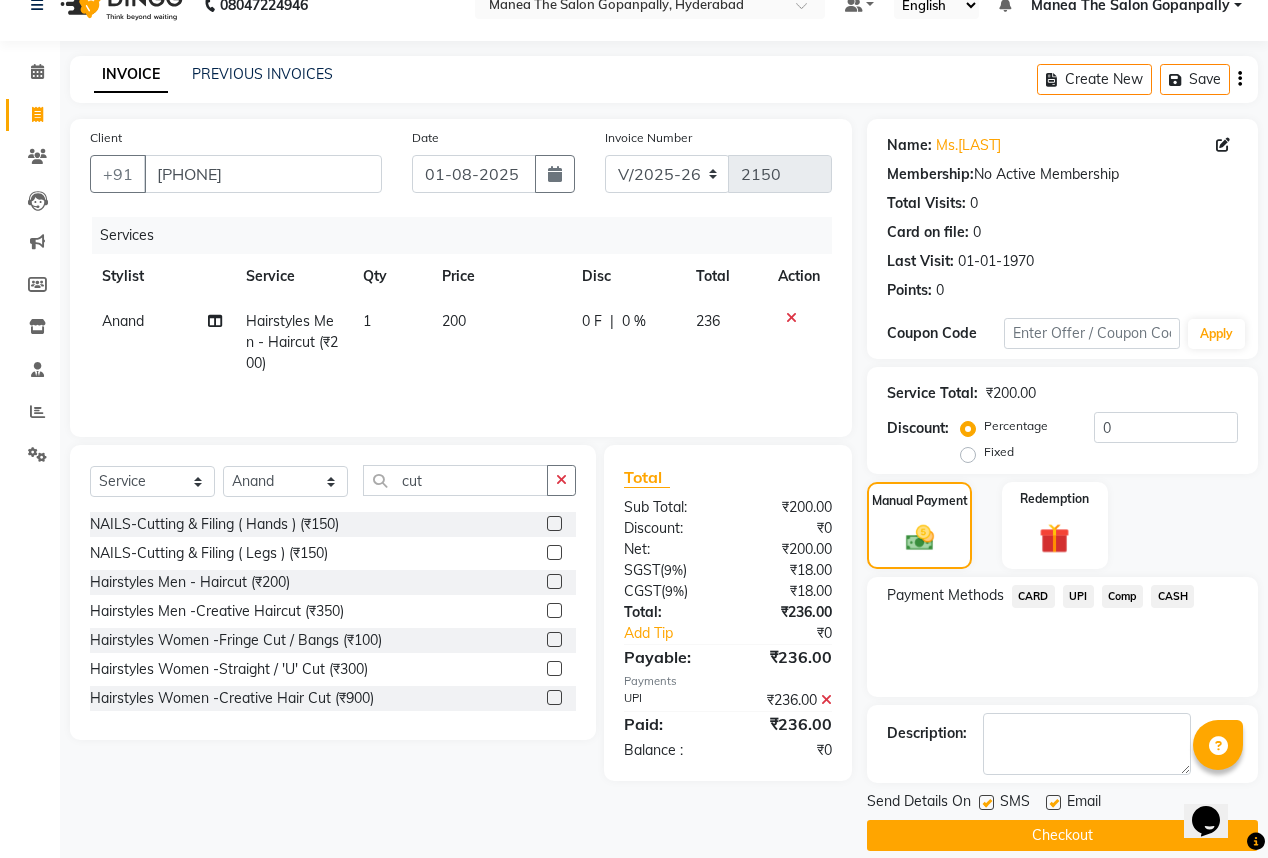 scroll, scrollTop: 53, scrollLeft: 0, axis: vertical 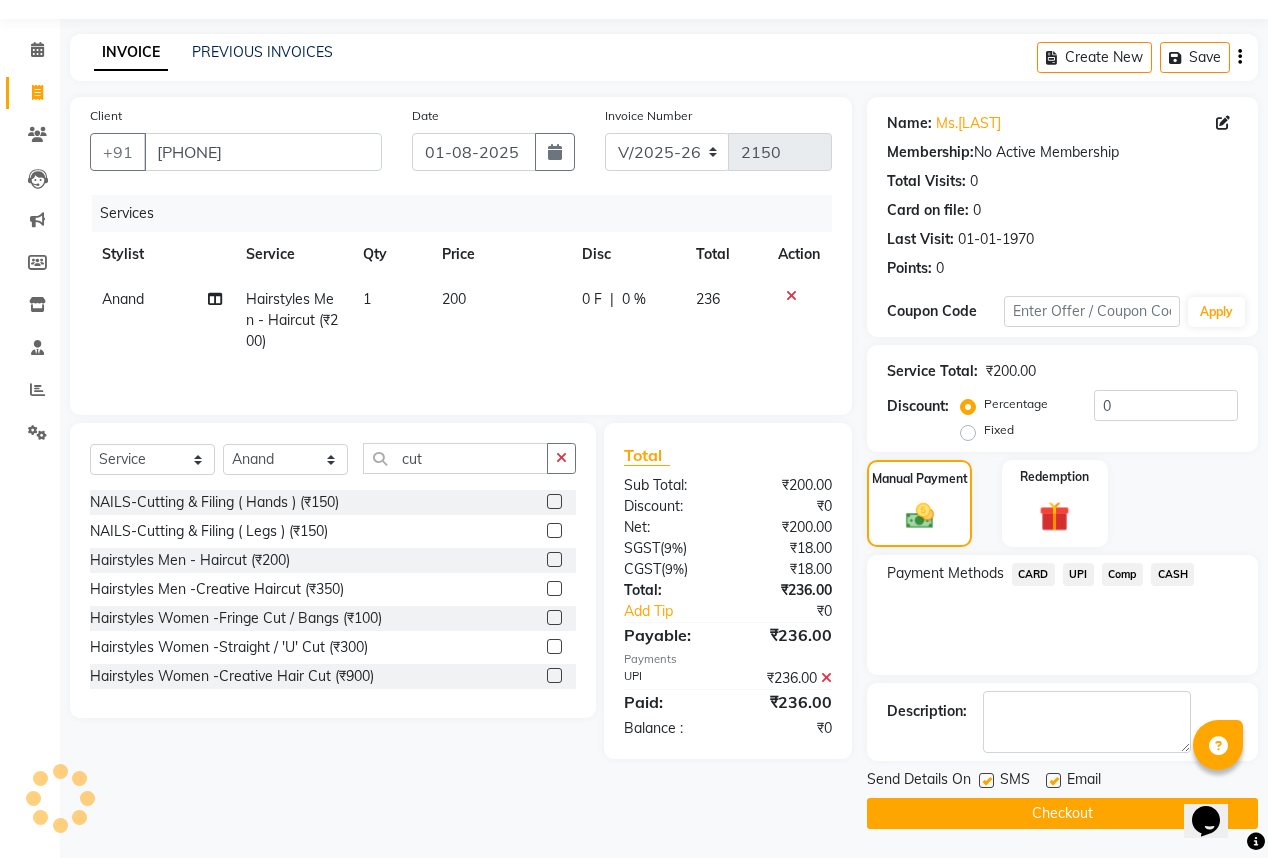 click 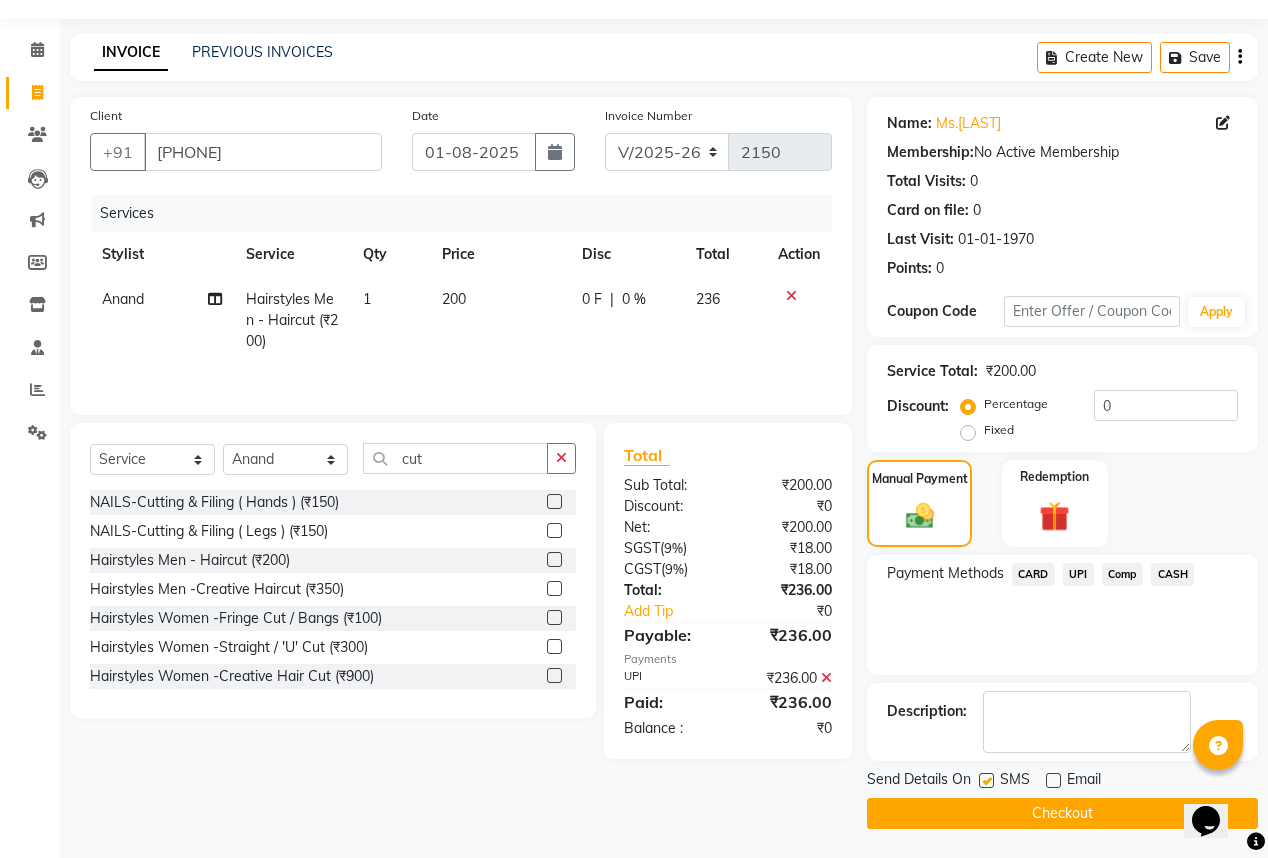drag, startPoint x: 1060, startPoint y: 808, endPoint x: 1006, endPoint y: 877, distance: 87.61849 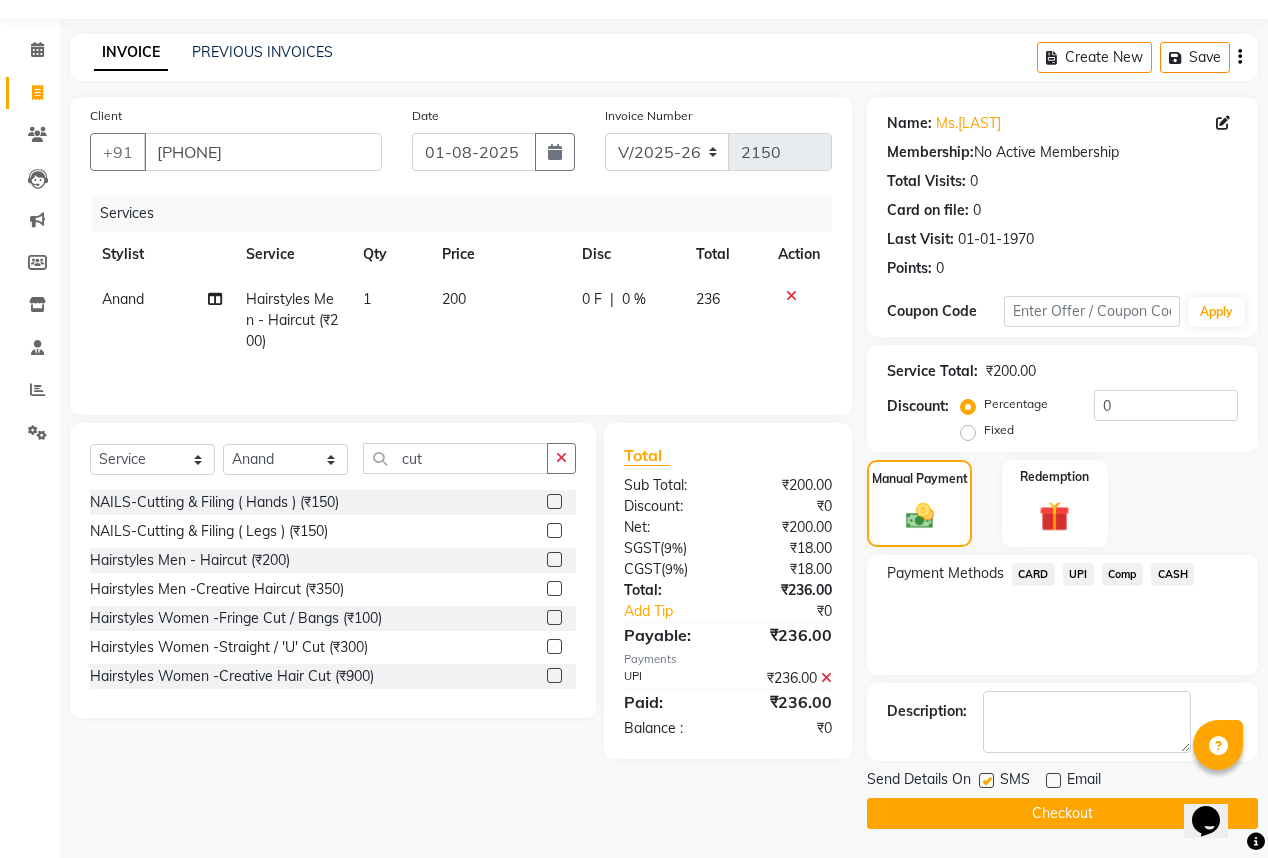 click on "+91 [PHONE] Date 01-08-2025 Invoice Number V/2025 V/2025-26 2150 Services Stylist Service Qty Price Disc Total Action Anand Hairstyles Men - Haircut (₹200) 1 200 0 F | 0 % 236 Select Service Product Membership Package Voucher Prepaid Gift Card Select Stylist Anand AVANTHI Haider indu IRFAN keerthi rehan sameer saritha zubair cut NAILS-Cutting & Filing ( Hands ) (₹150)" at bounding box center [634, 376] 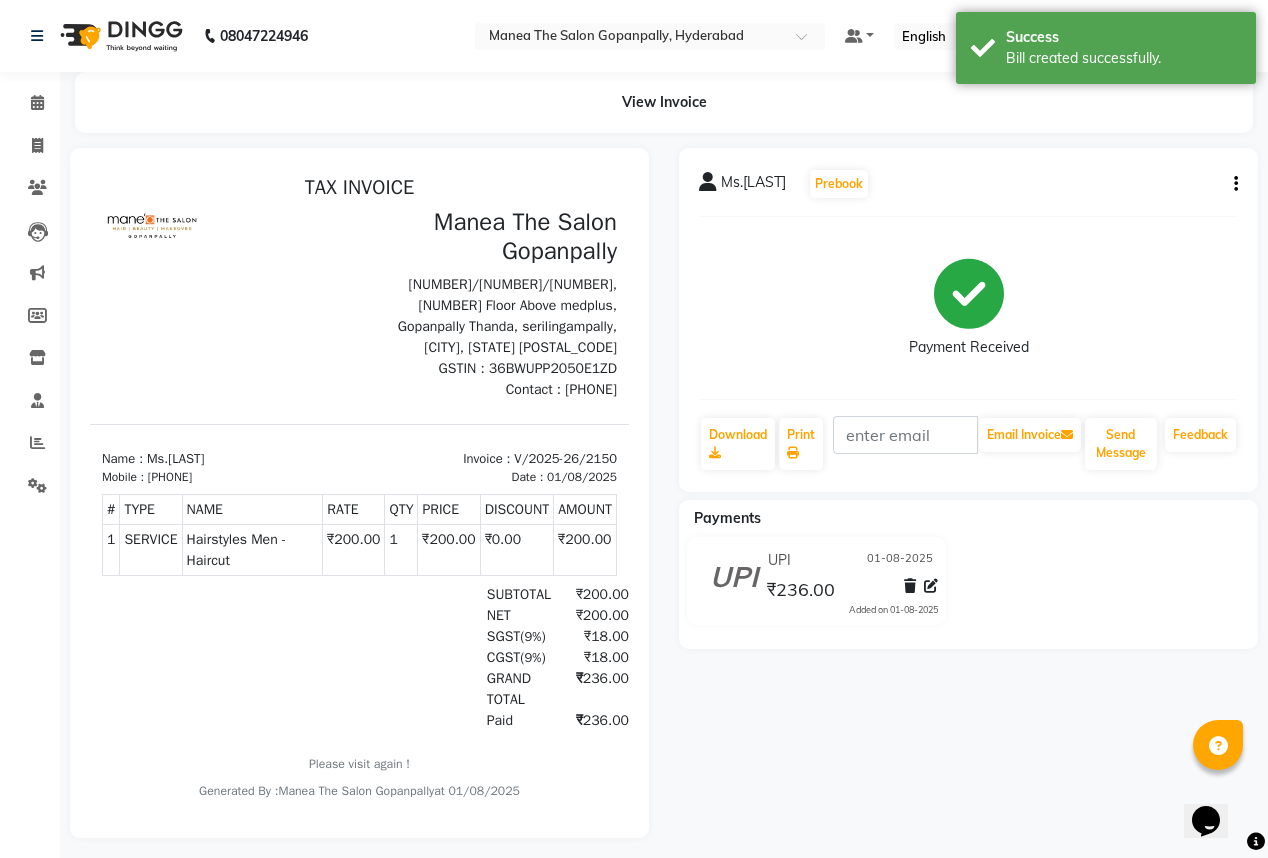 scroll, scrollTop: 0, scrollLeft: 0, axis: both 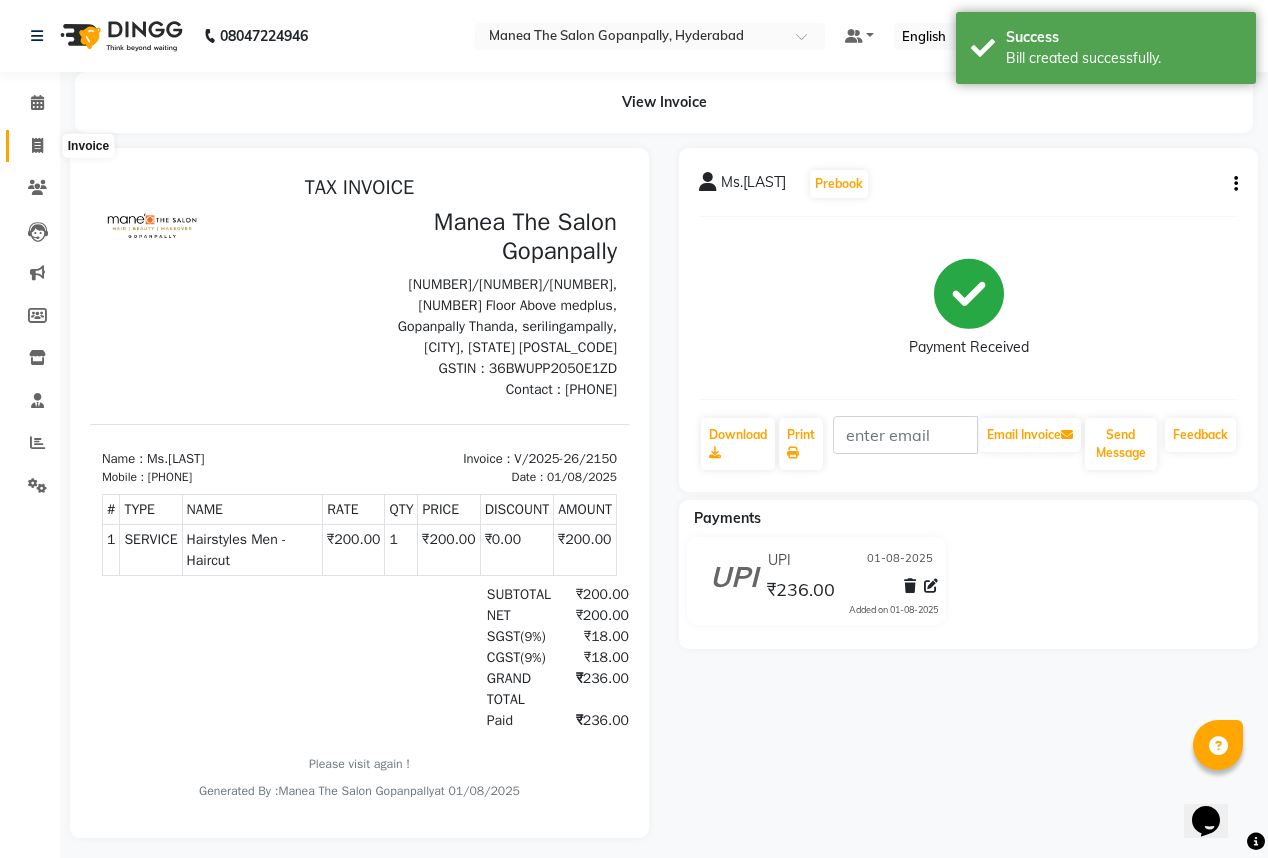 click 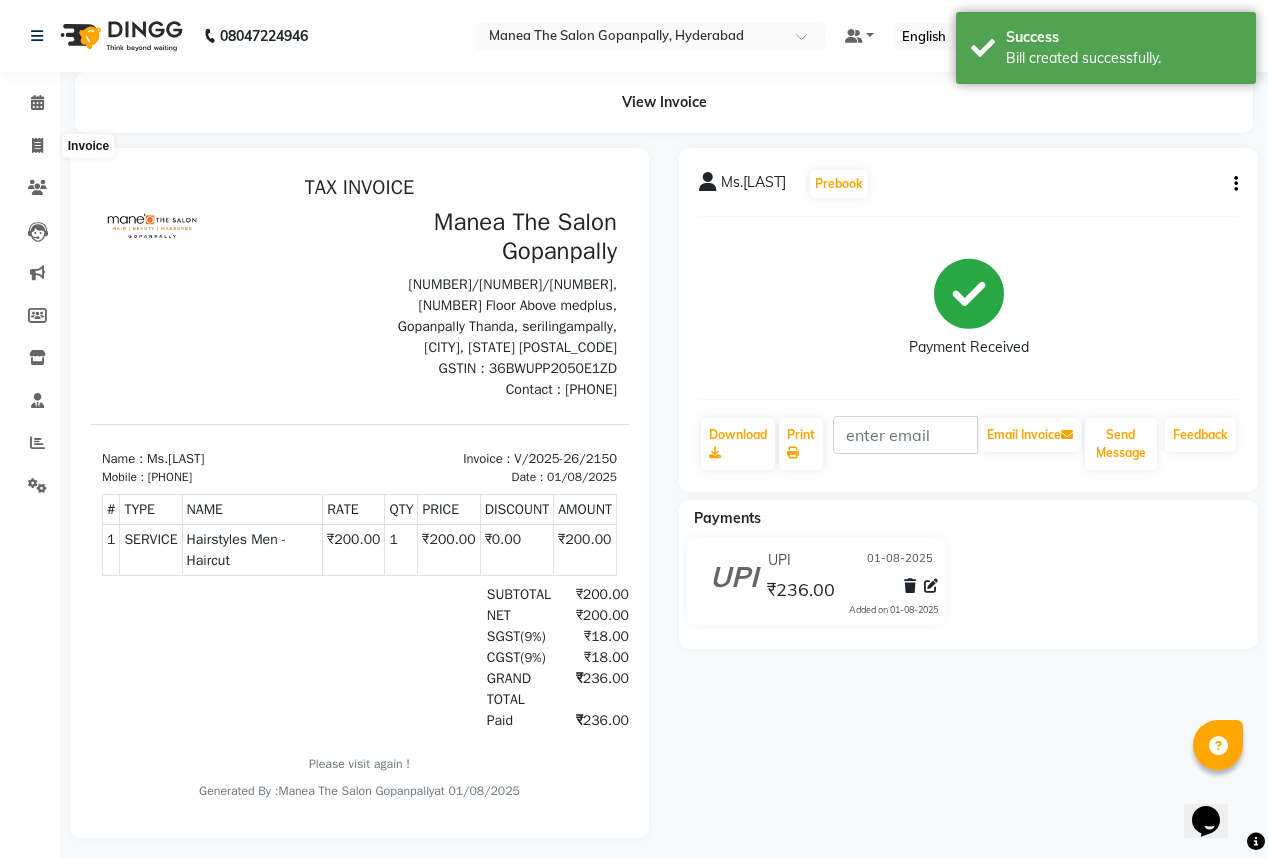select on "service" 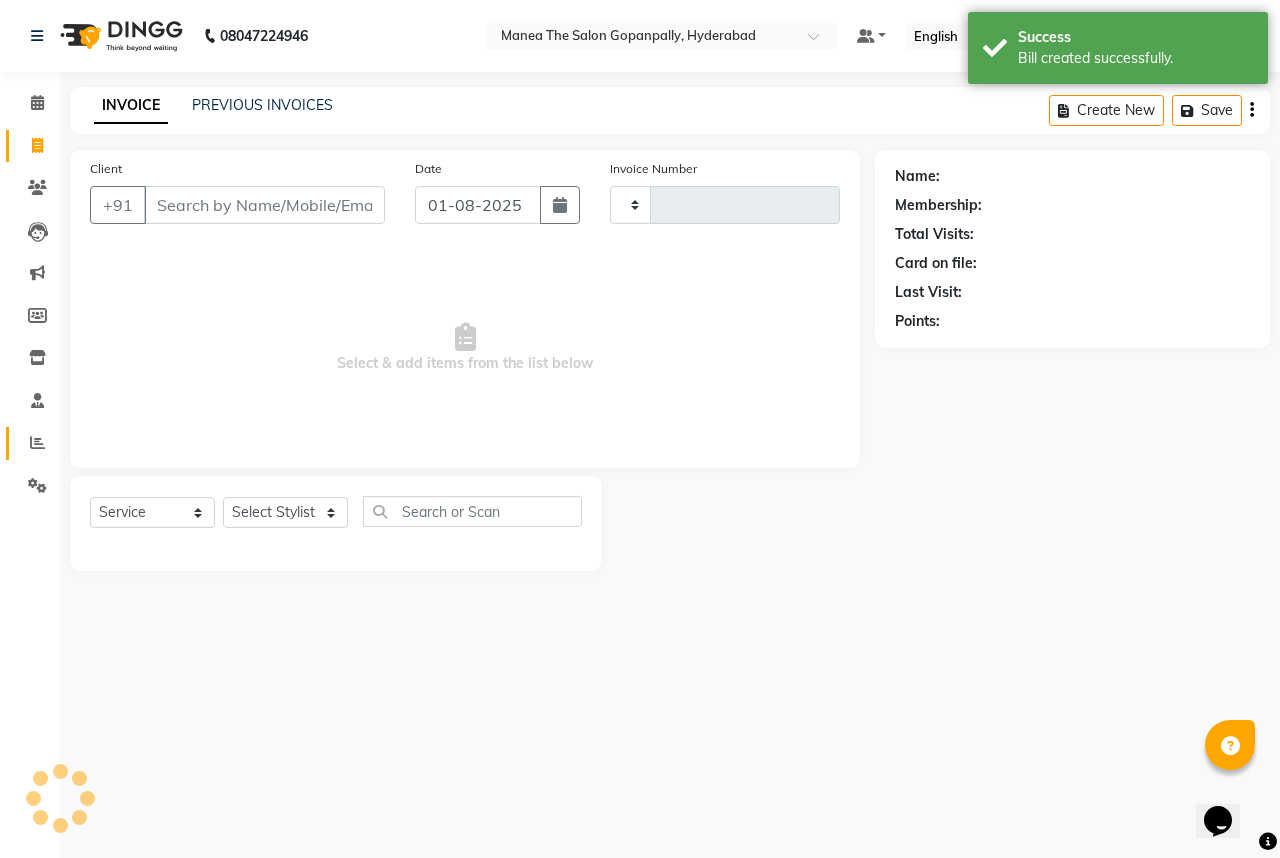 type on "2151" 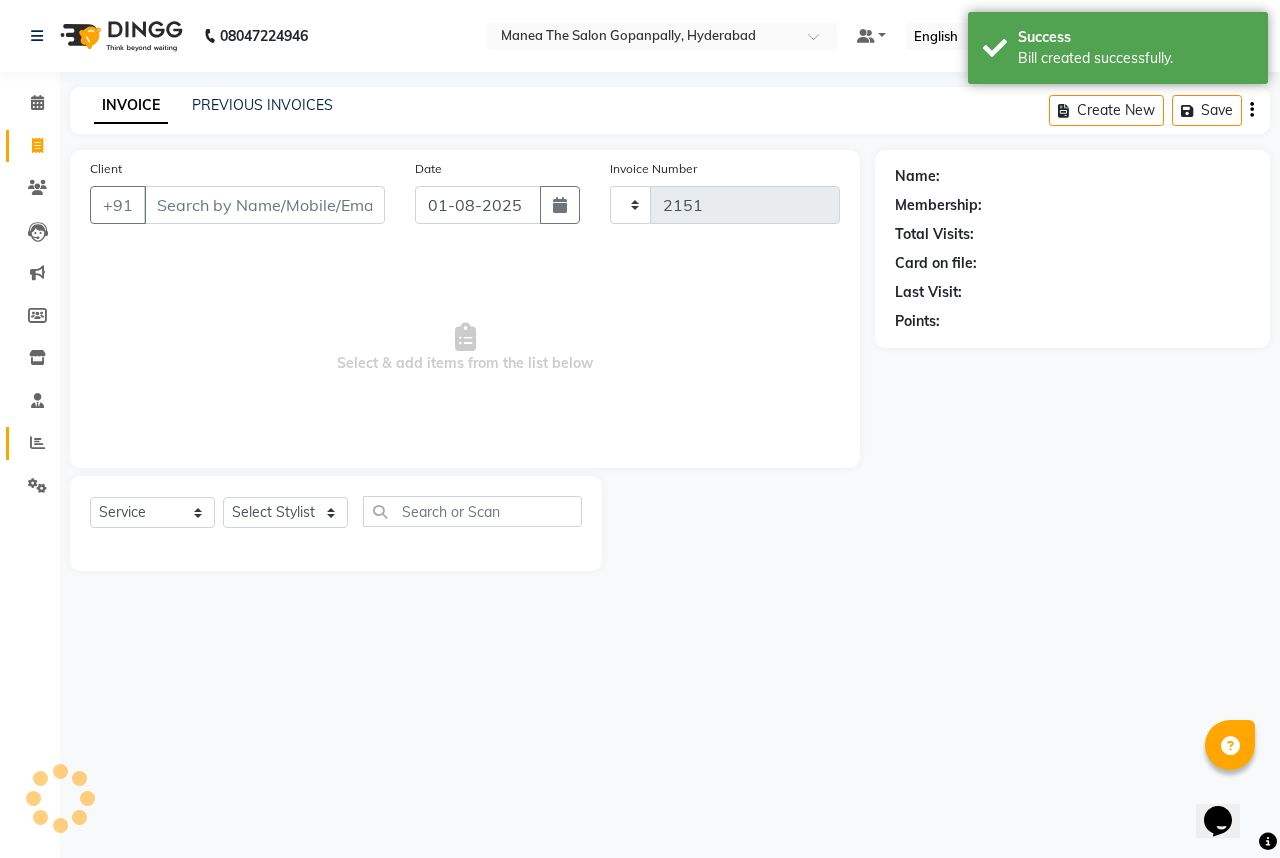 select on "7027" 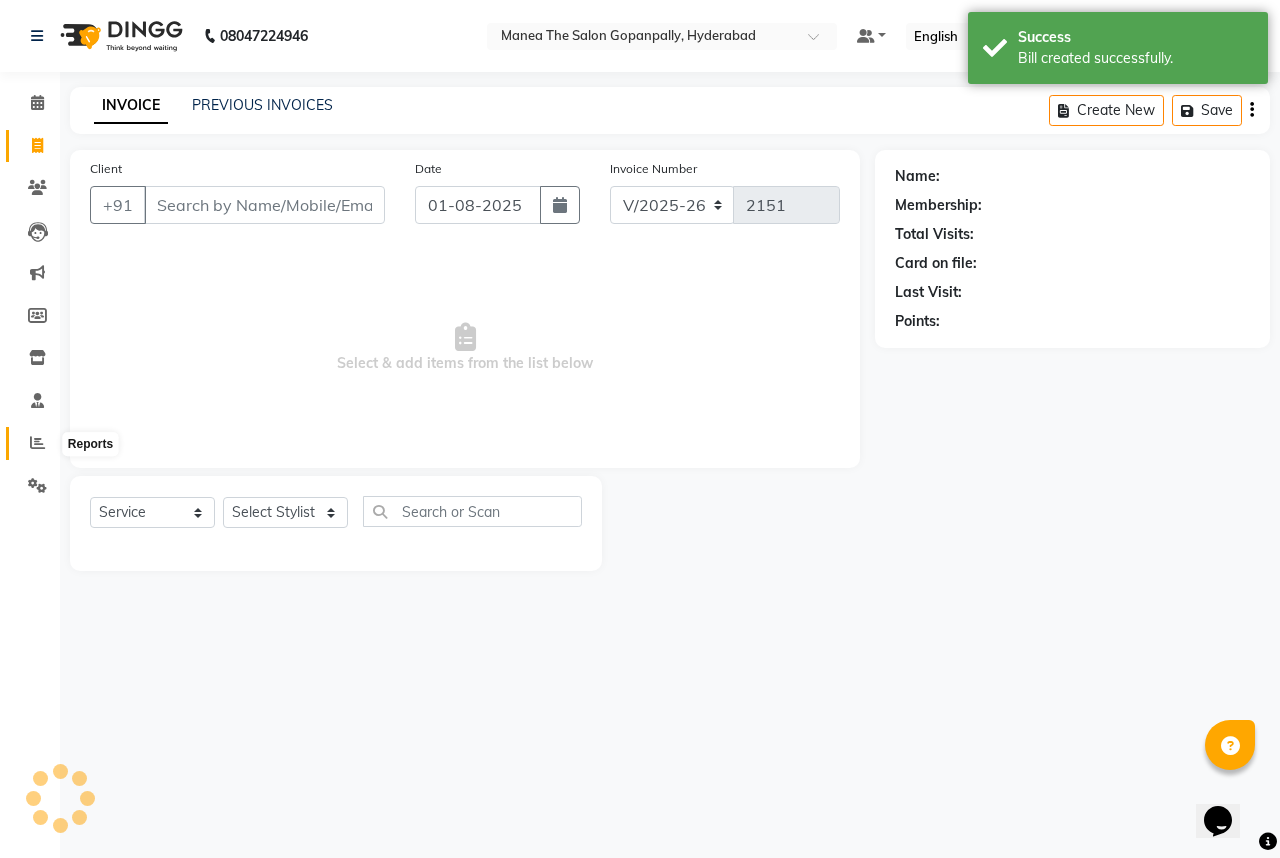 click 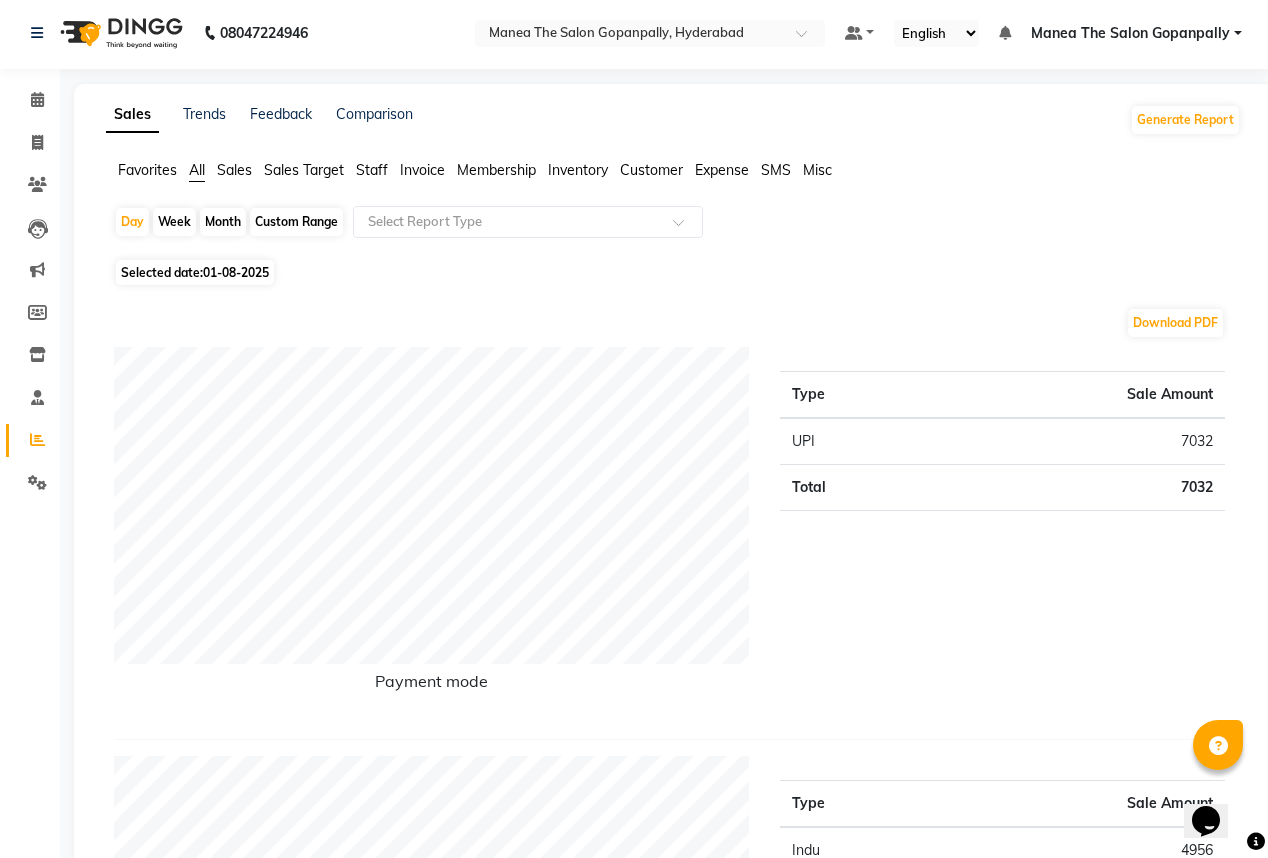 scroll, scrollTop: 0, scrollLeft: 0, axis: both 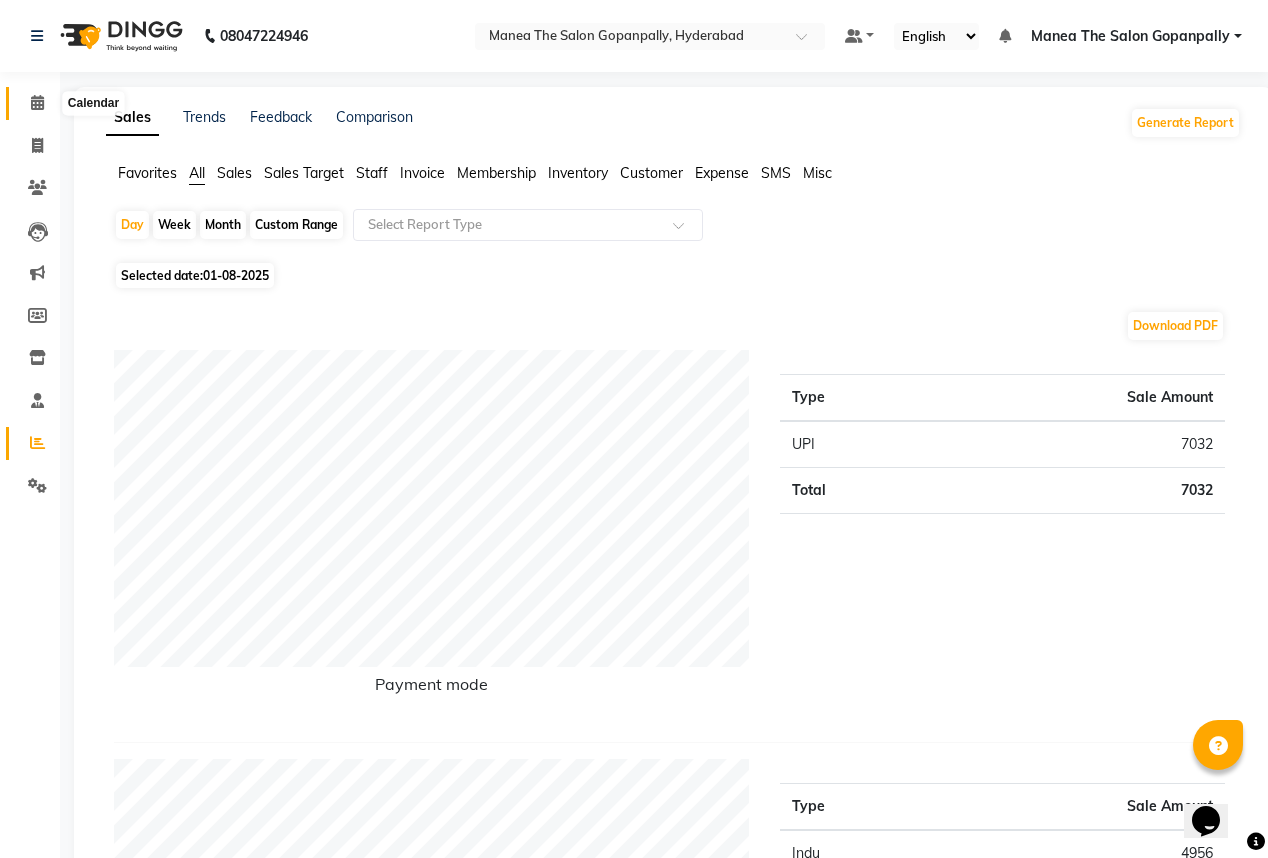 click 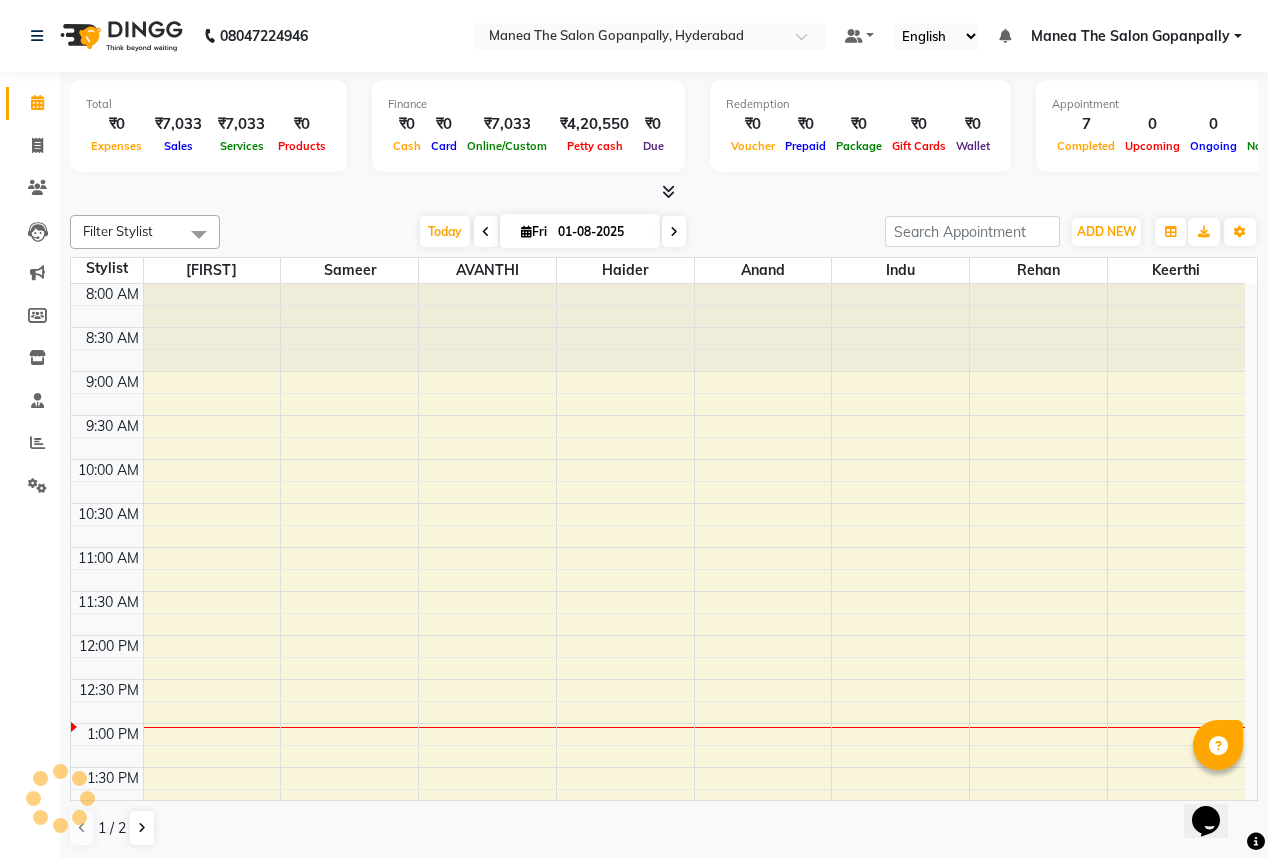 scroll, scrollTop: 0, scrollLeft: 0, axis: both 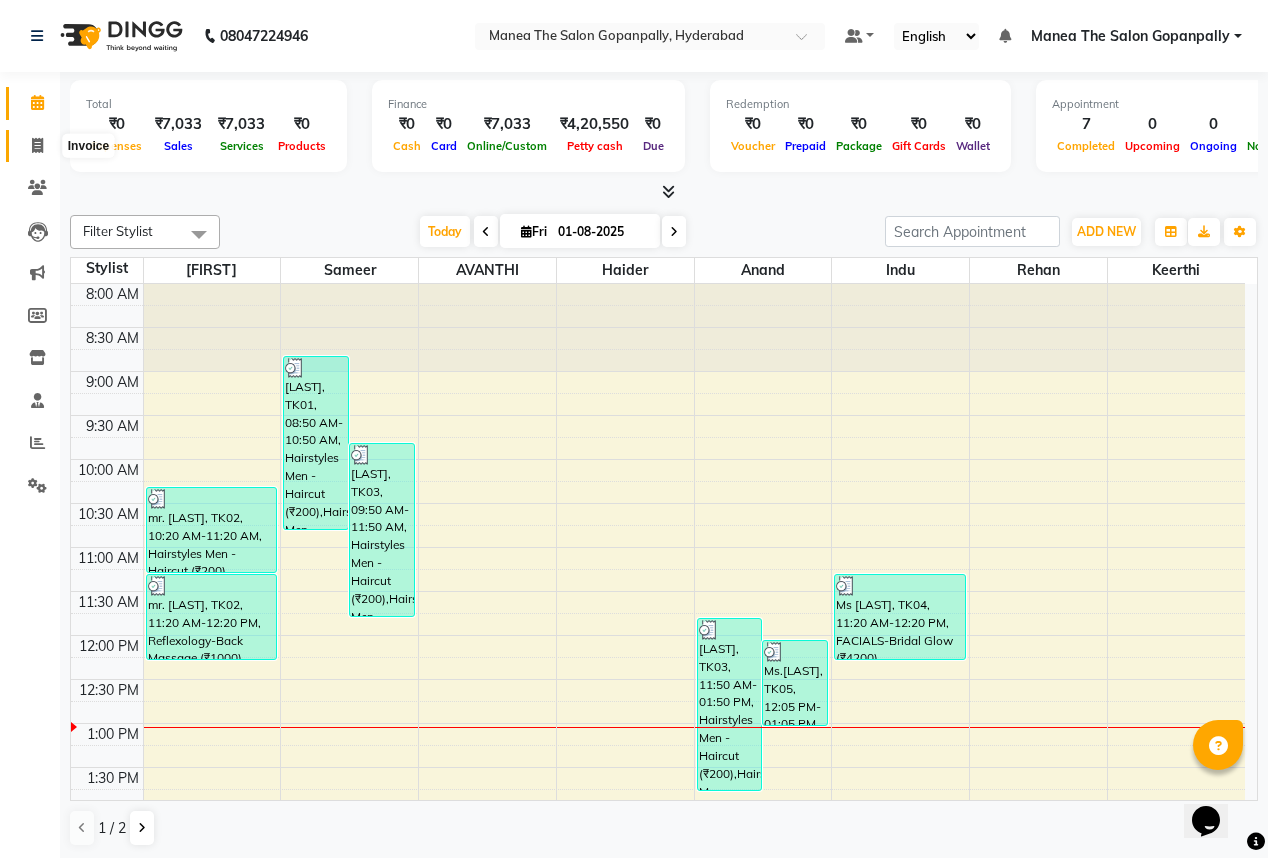 click 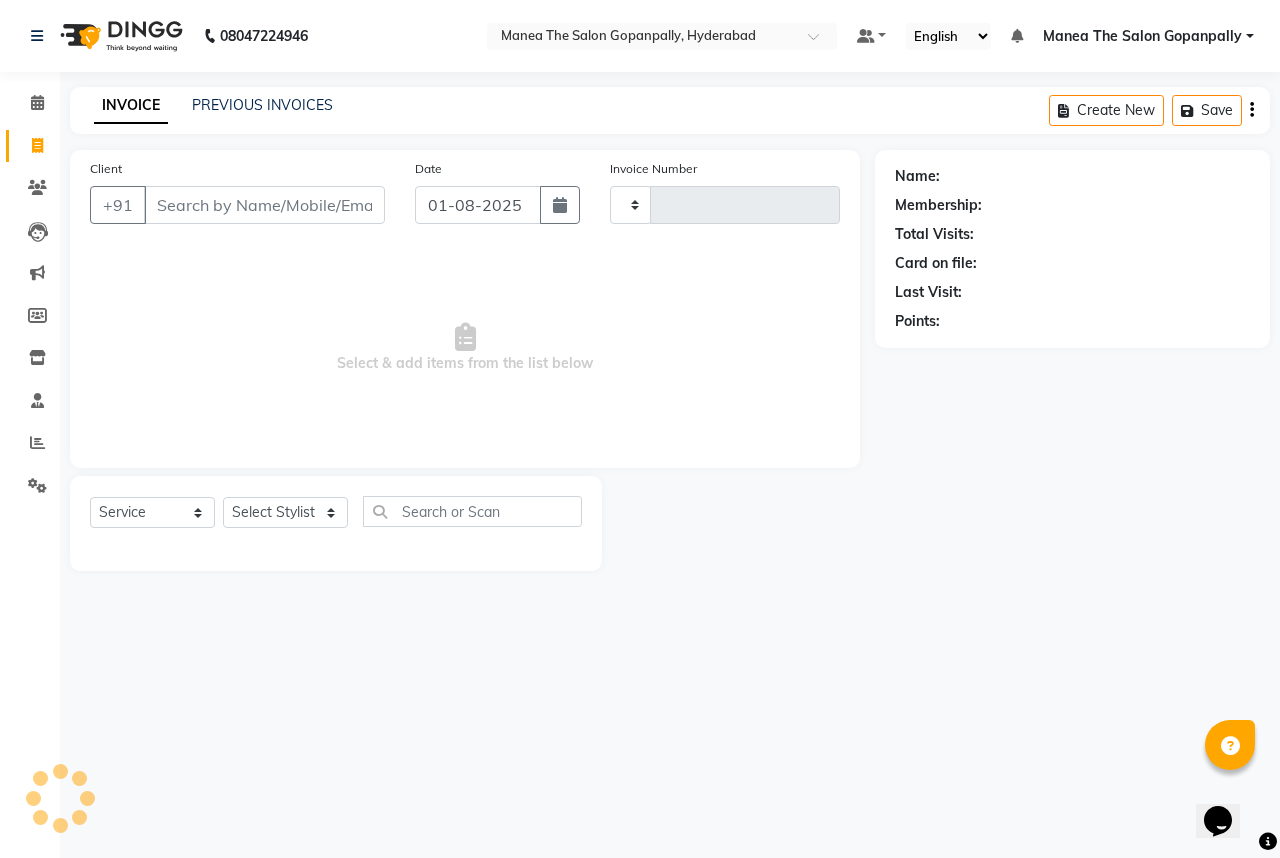type on "2151" 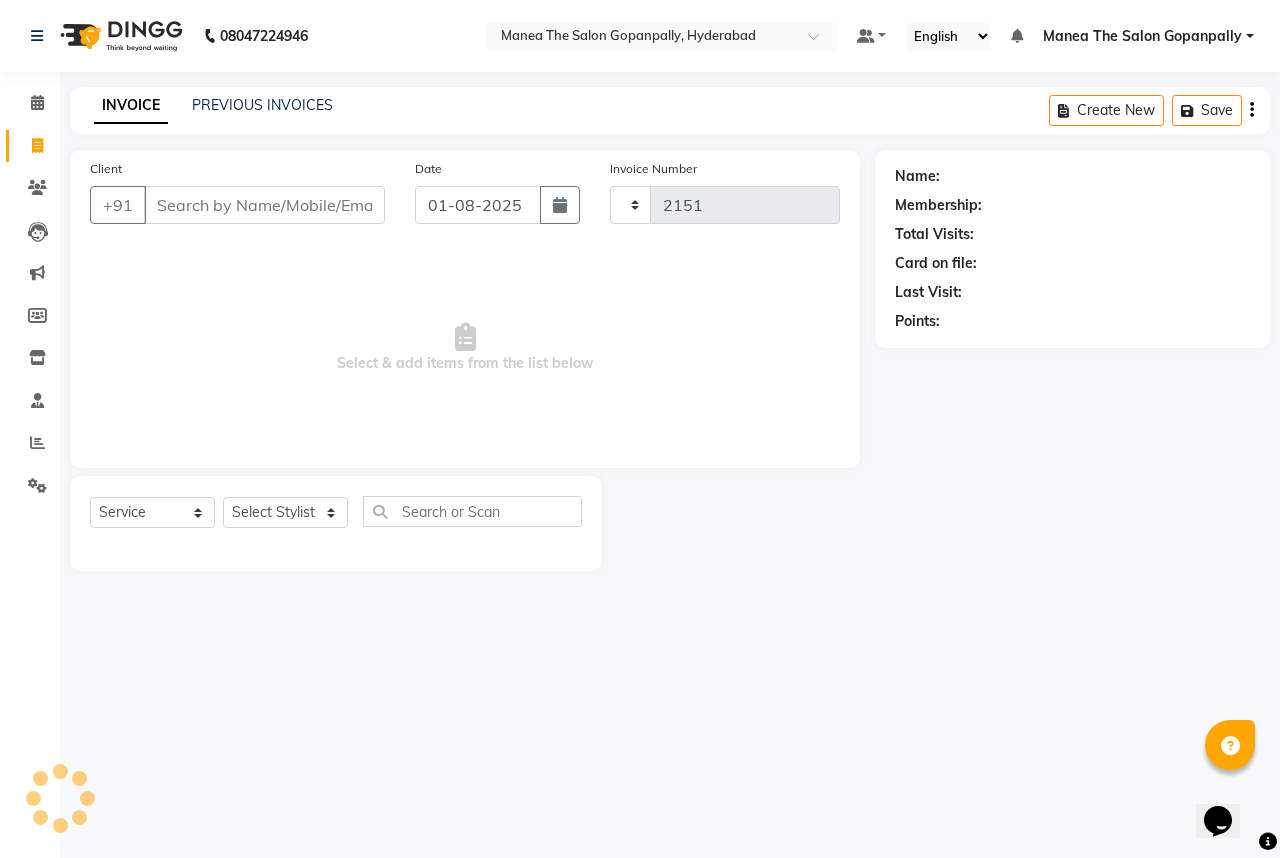 select on "7027" 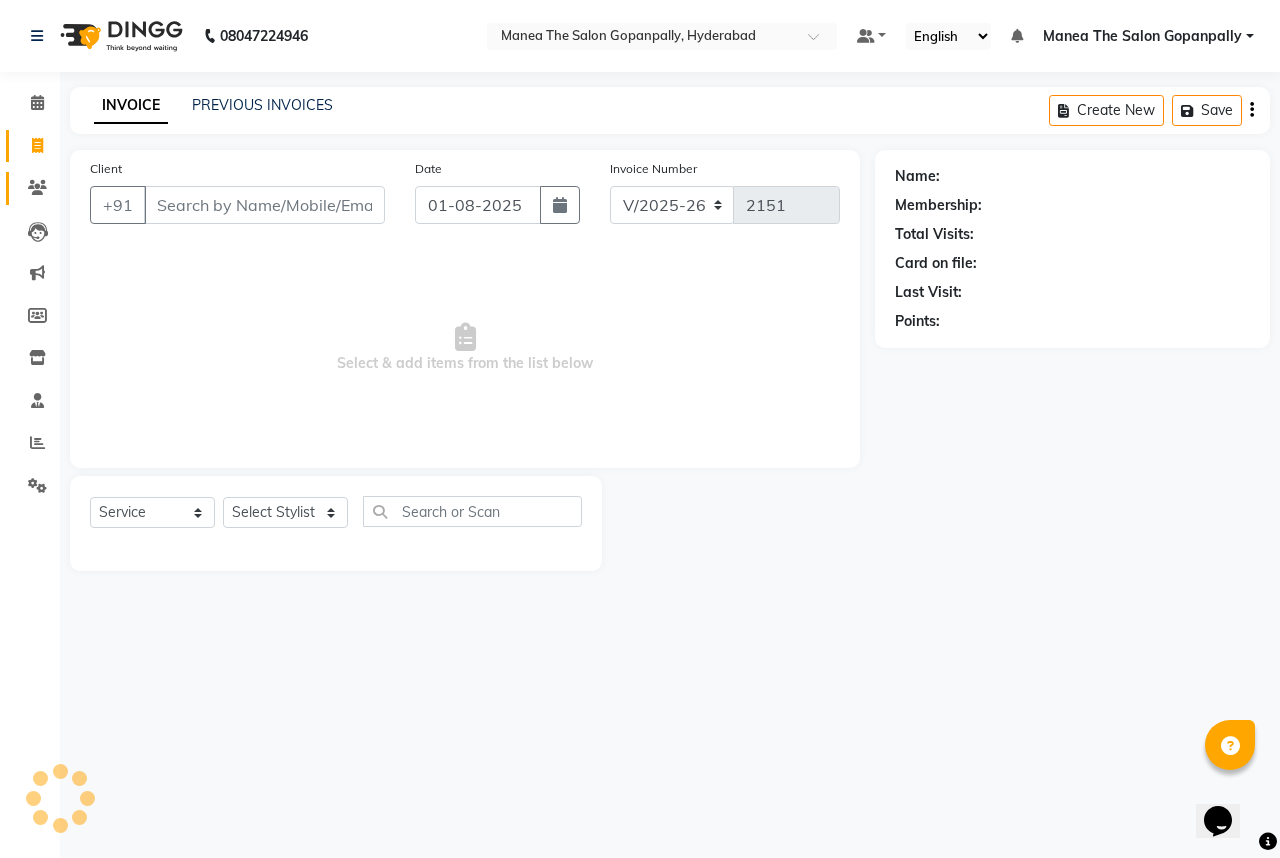 click 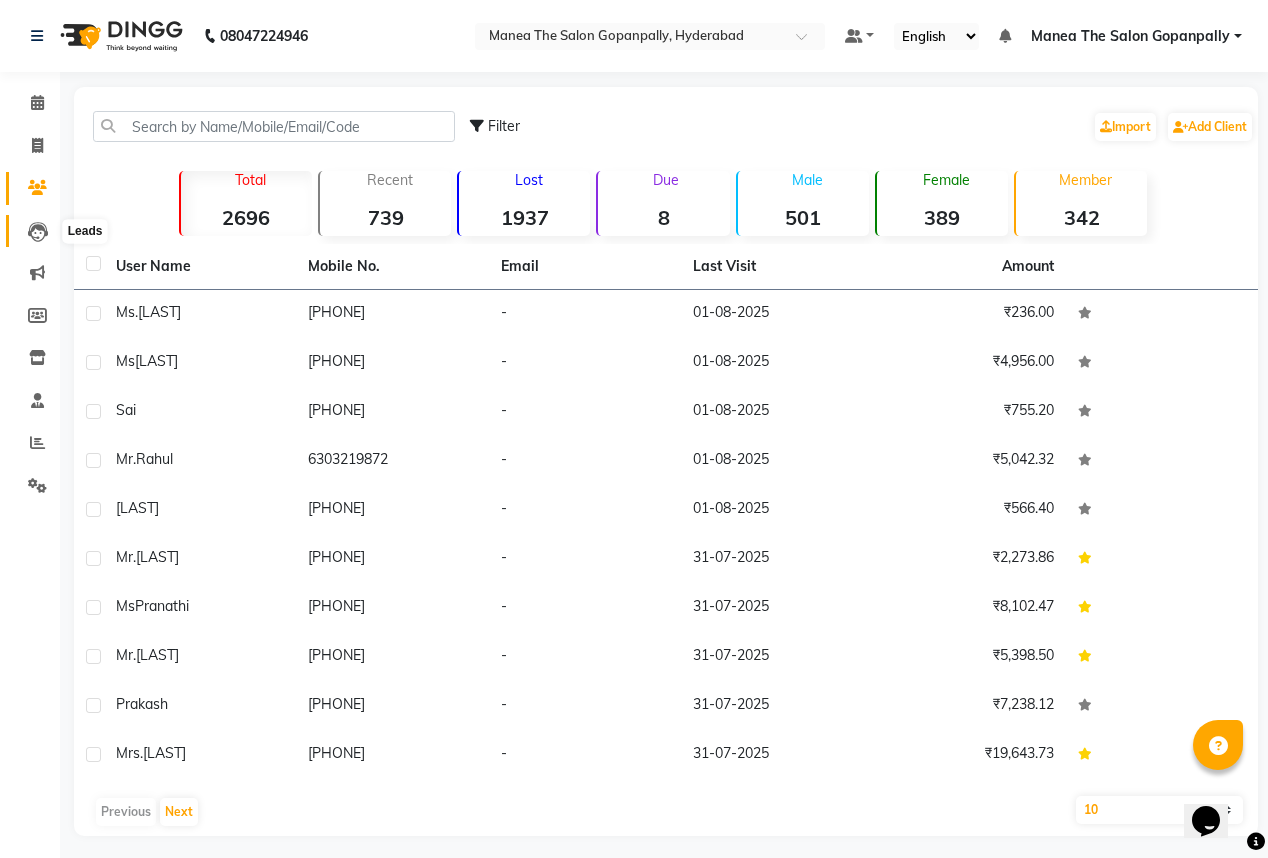 click 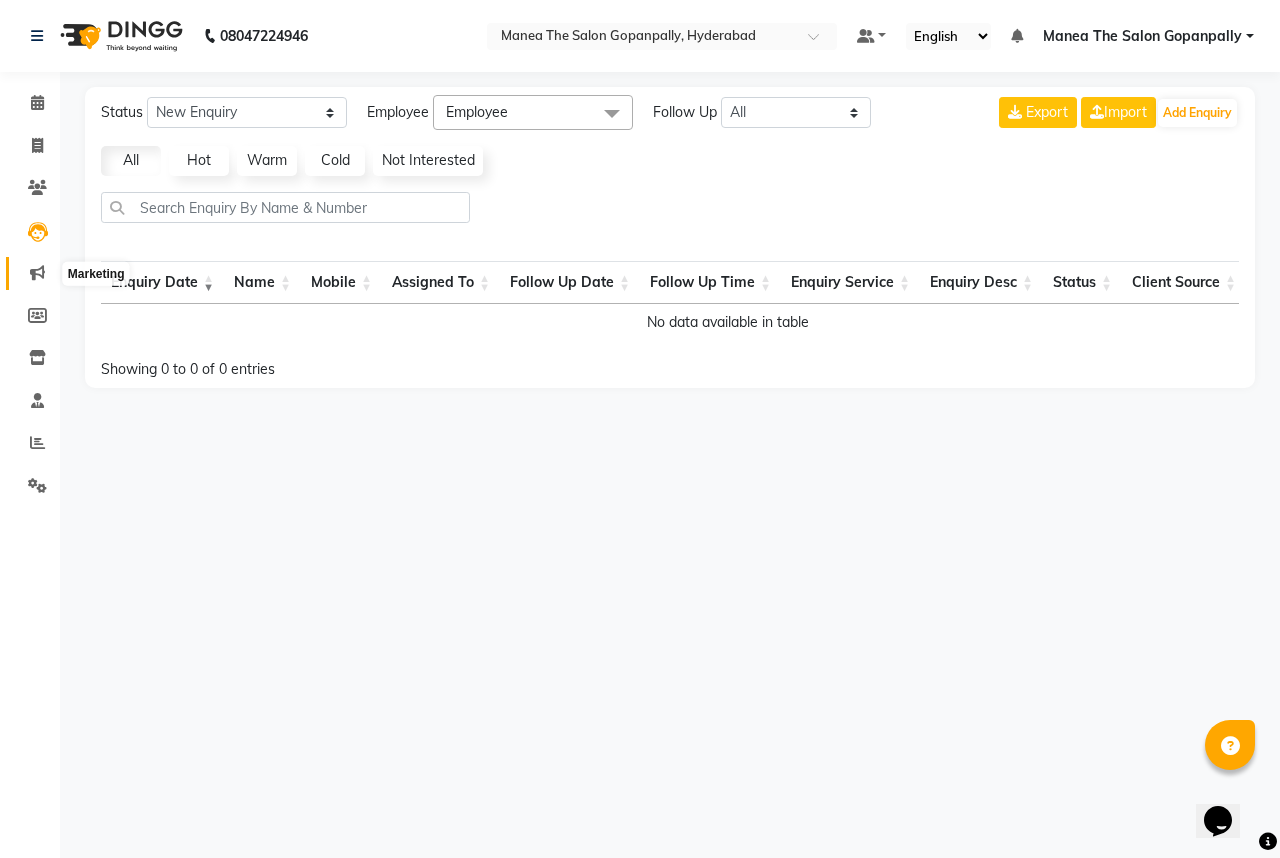 click 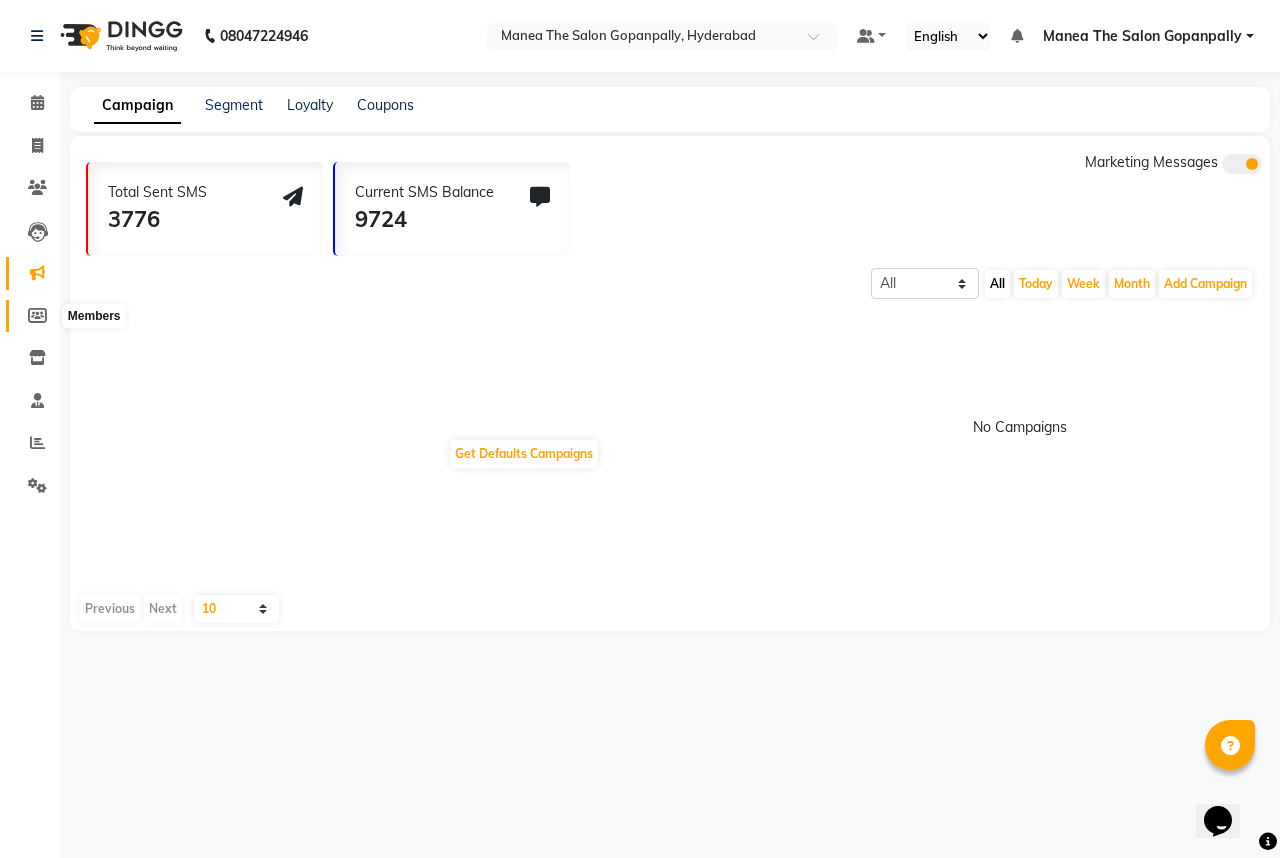 click 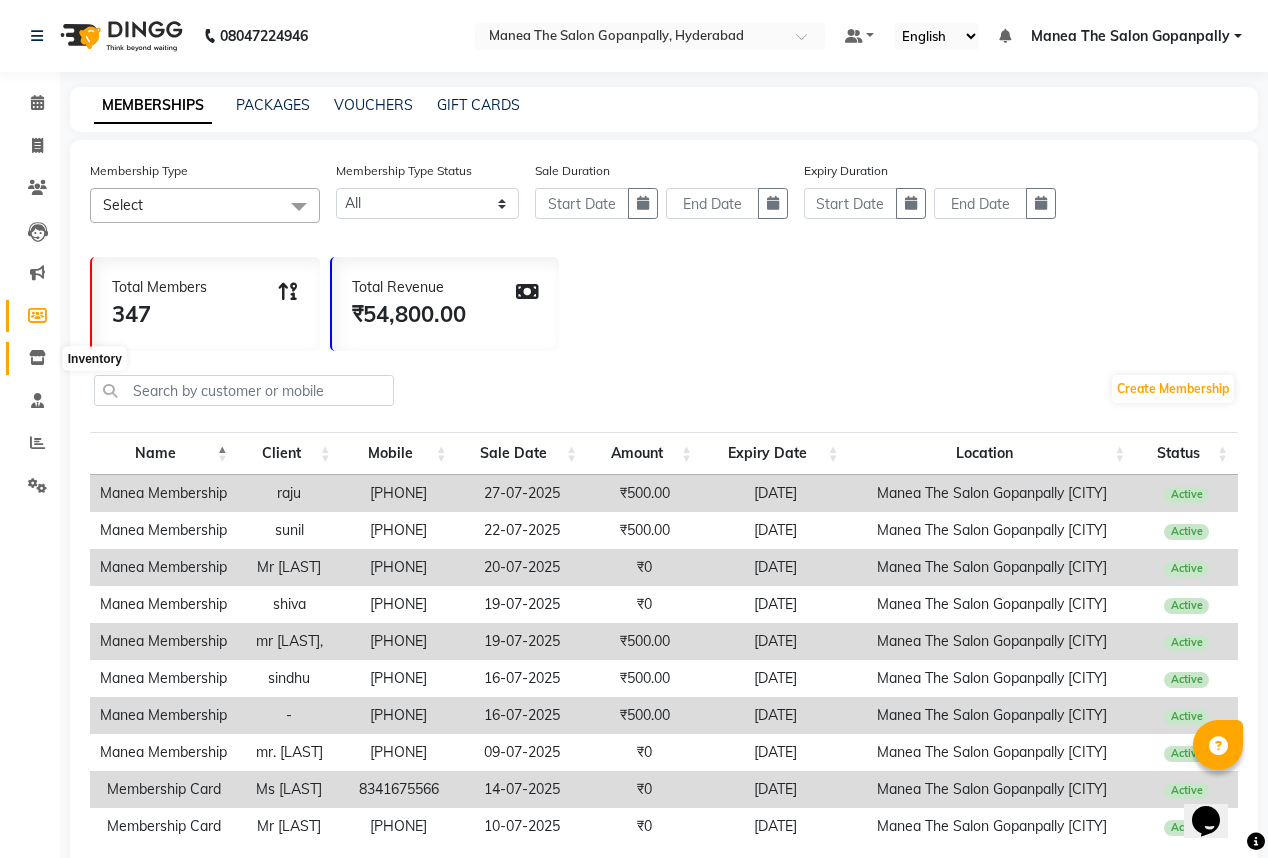 click 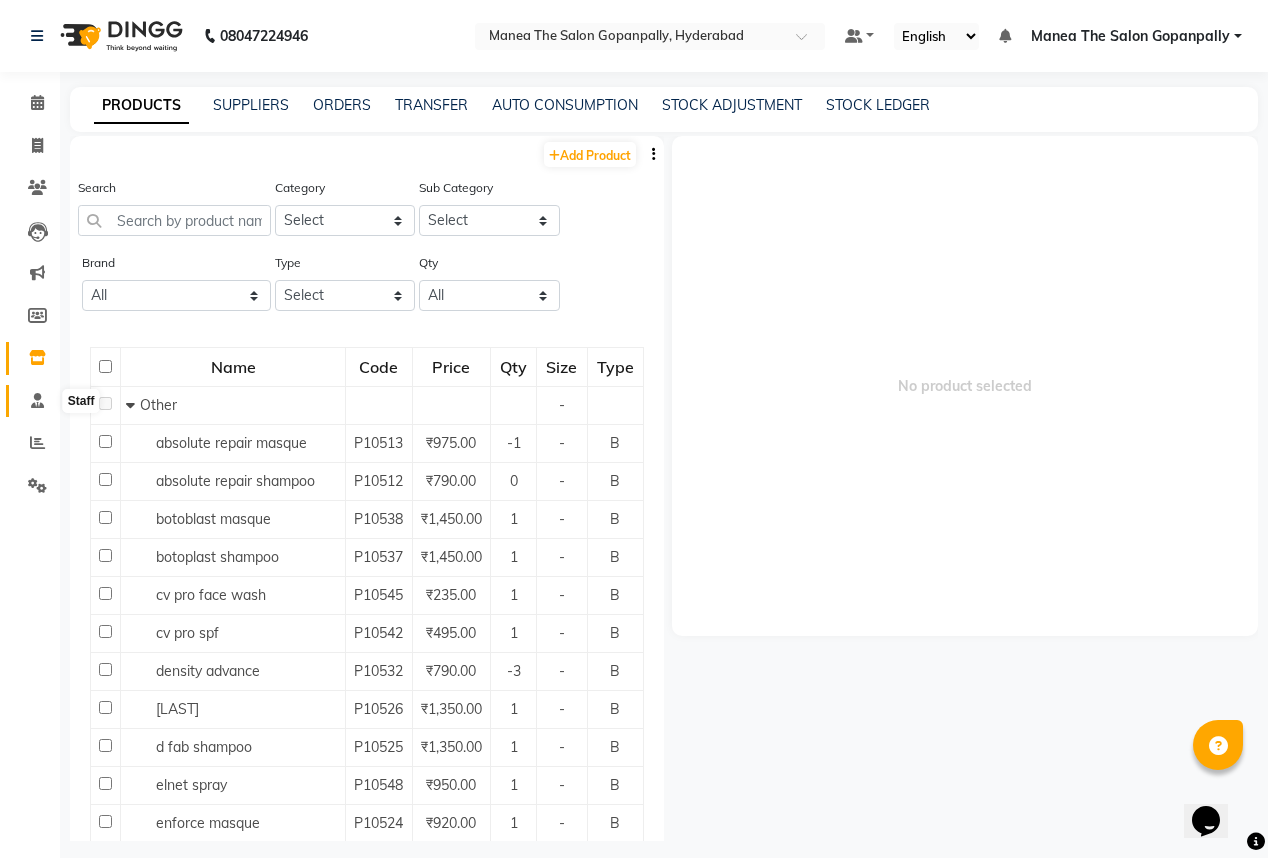 click 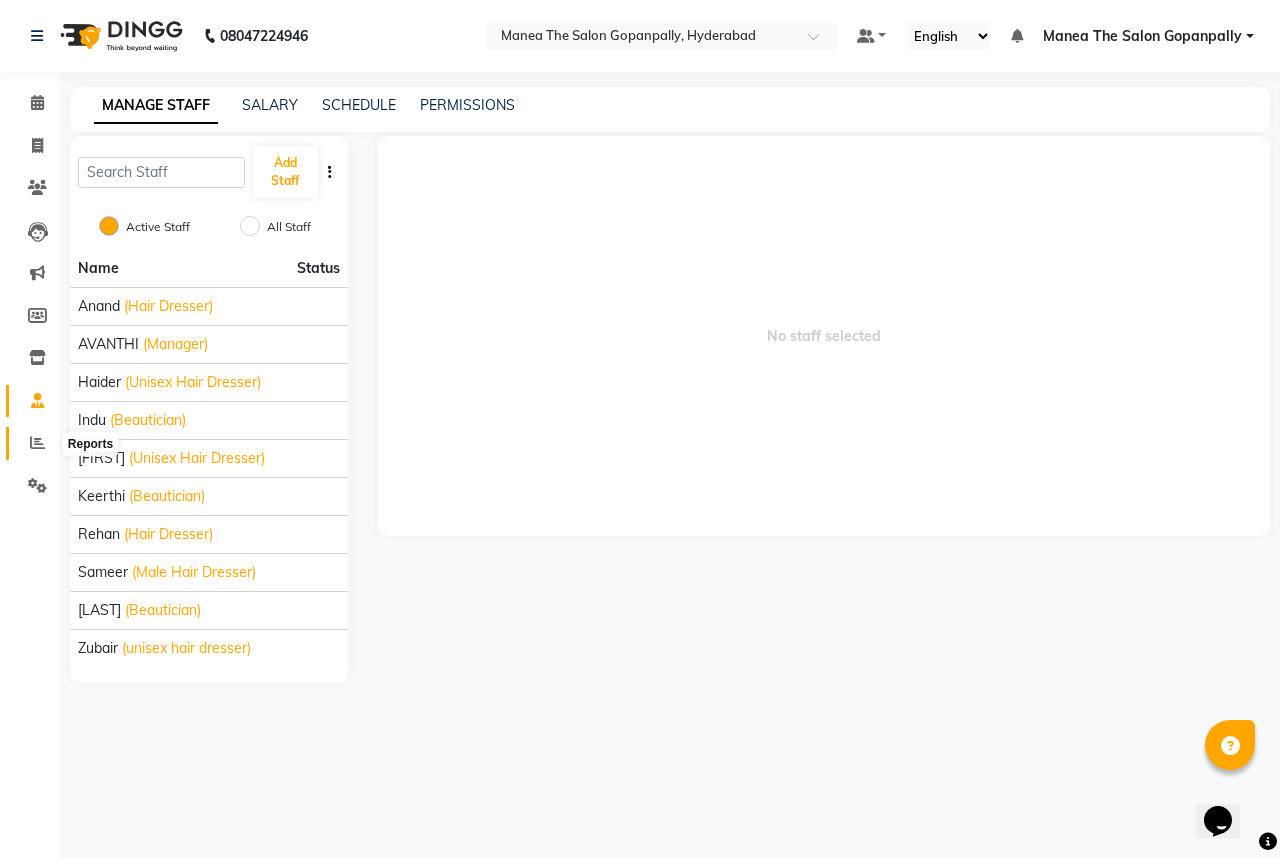 click 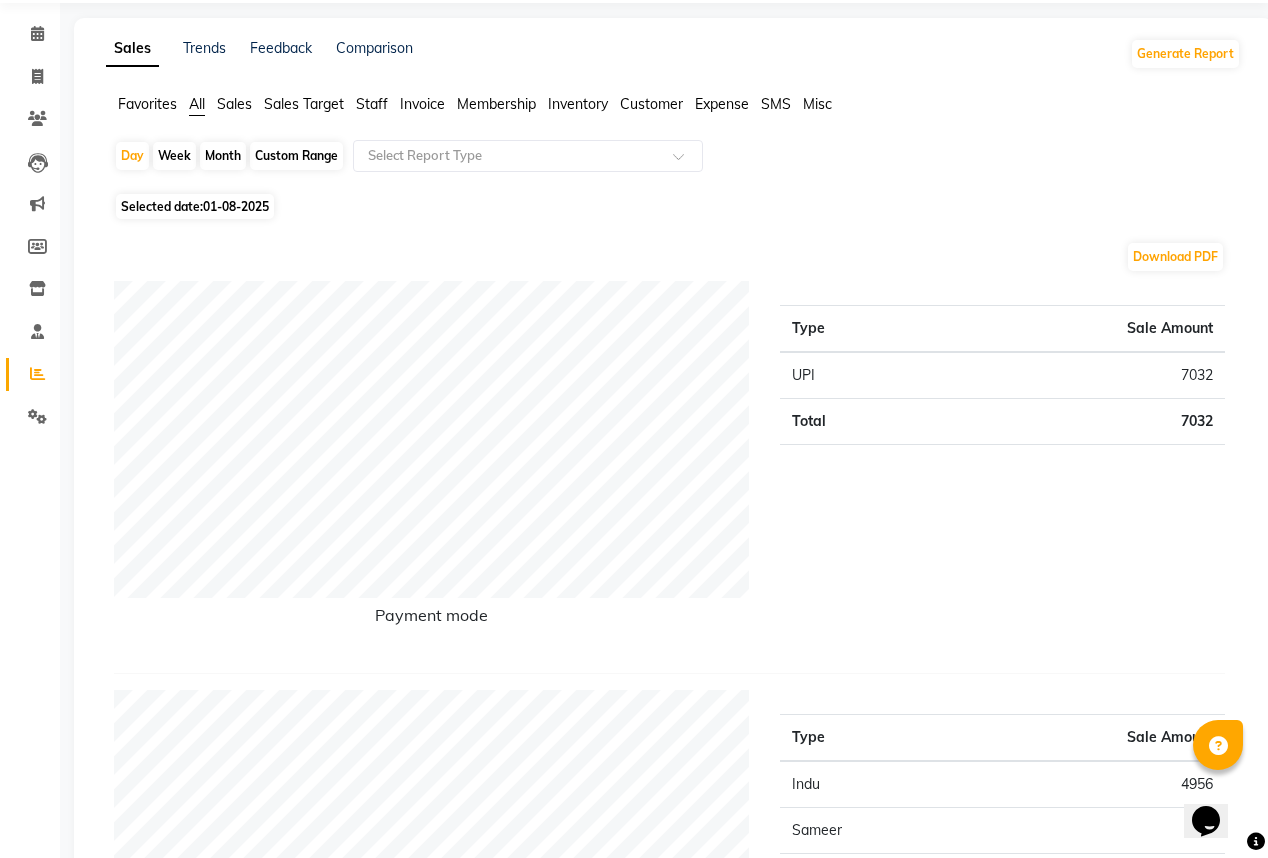 scroll, scrollTop: 0, scrollLeft: 0, axis: both 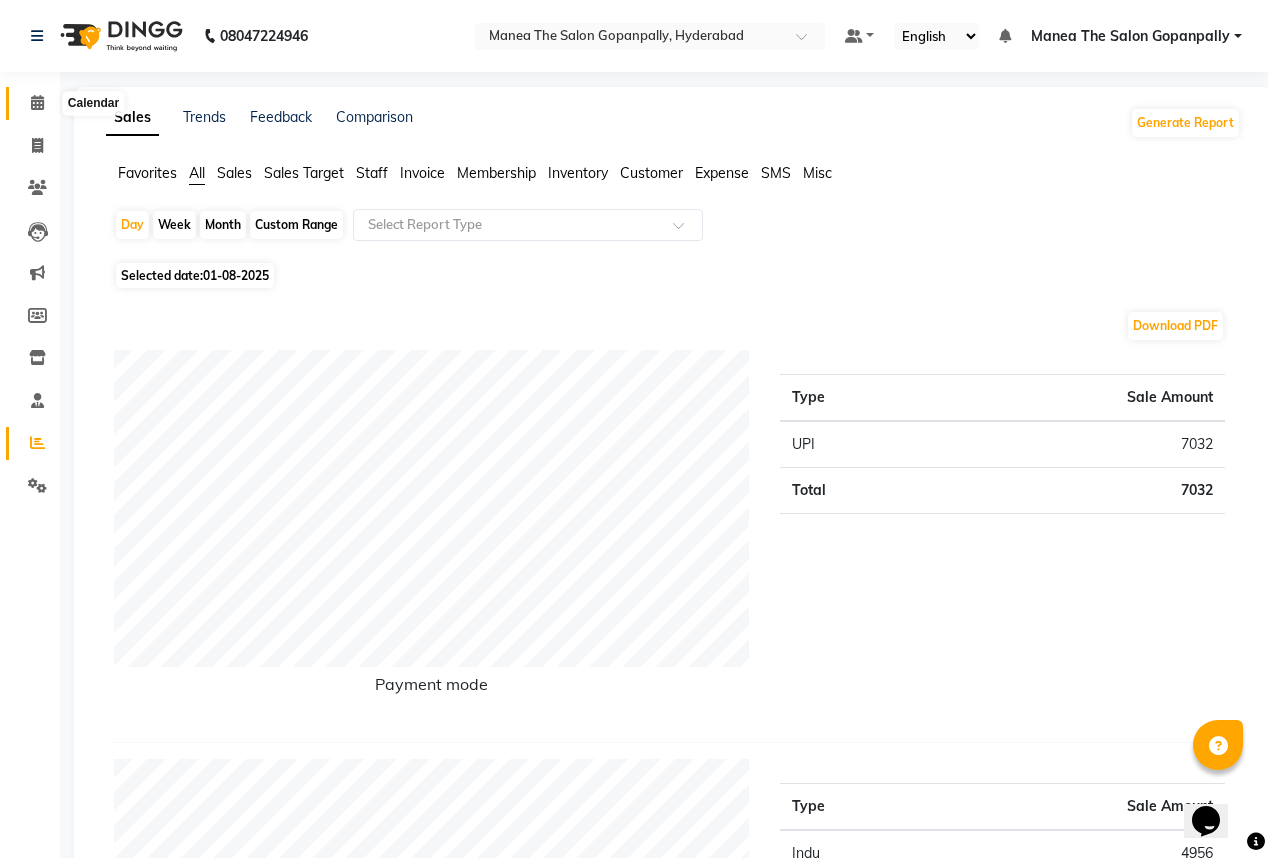 click 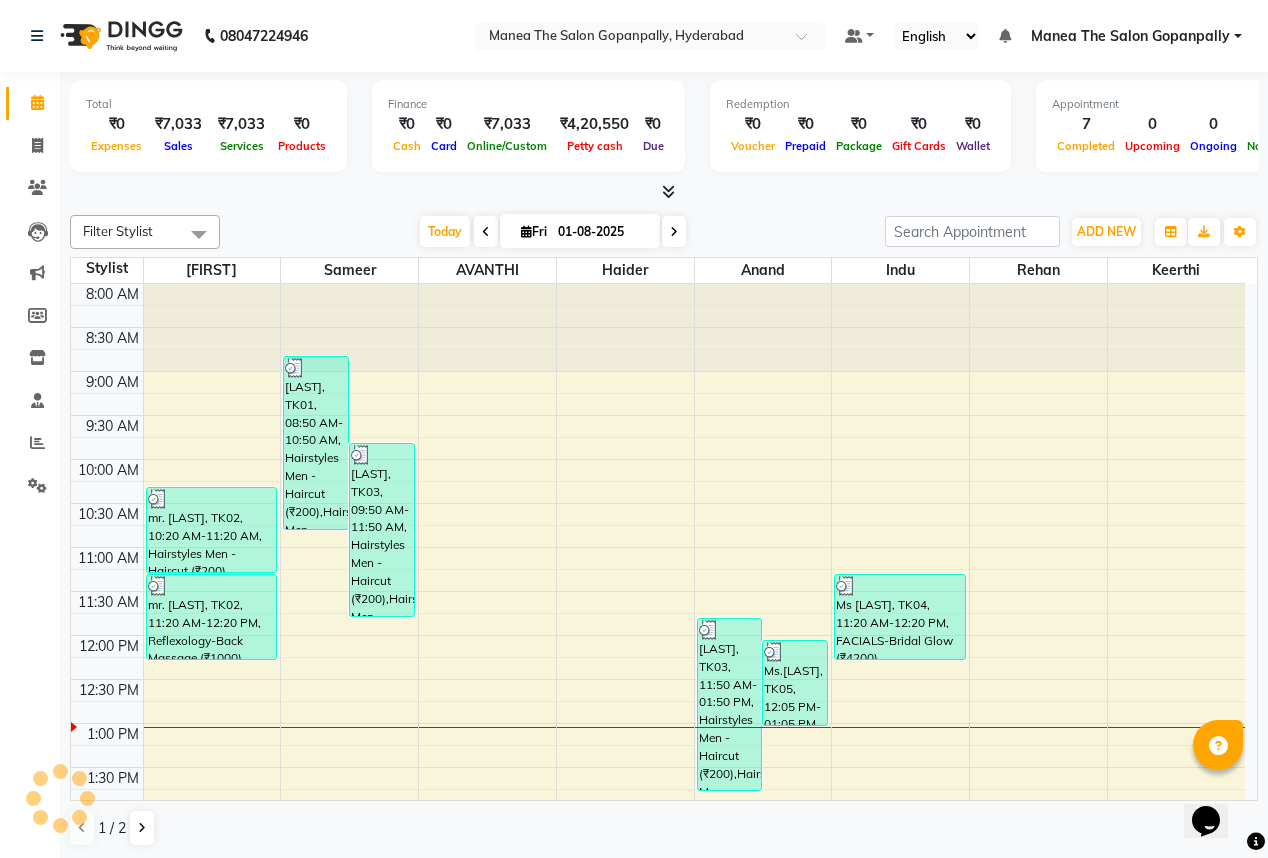 scroll, scrollTop: 436, scrollLeft: 0, axis: vertical 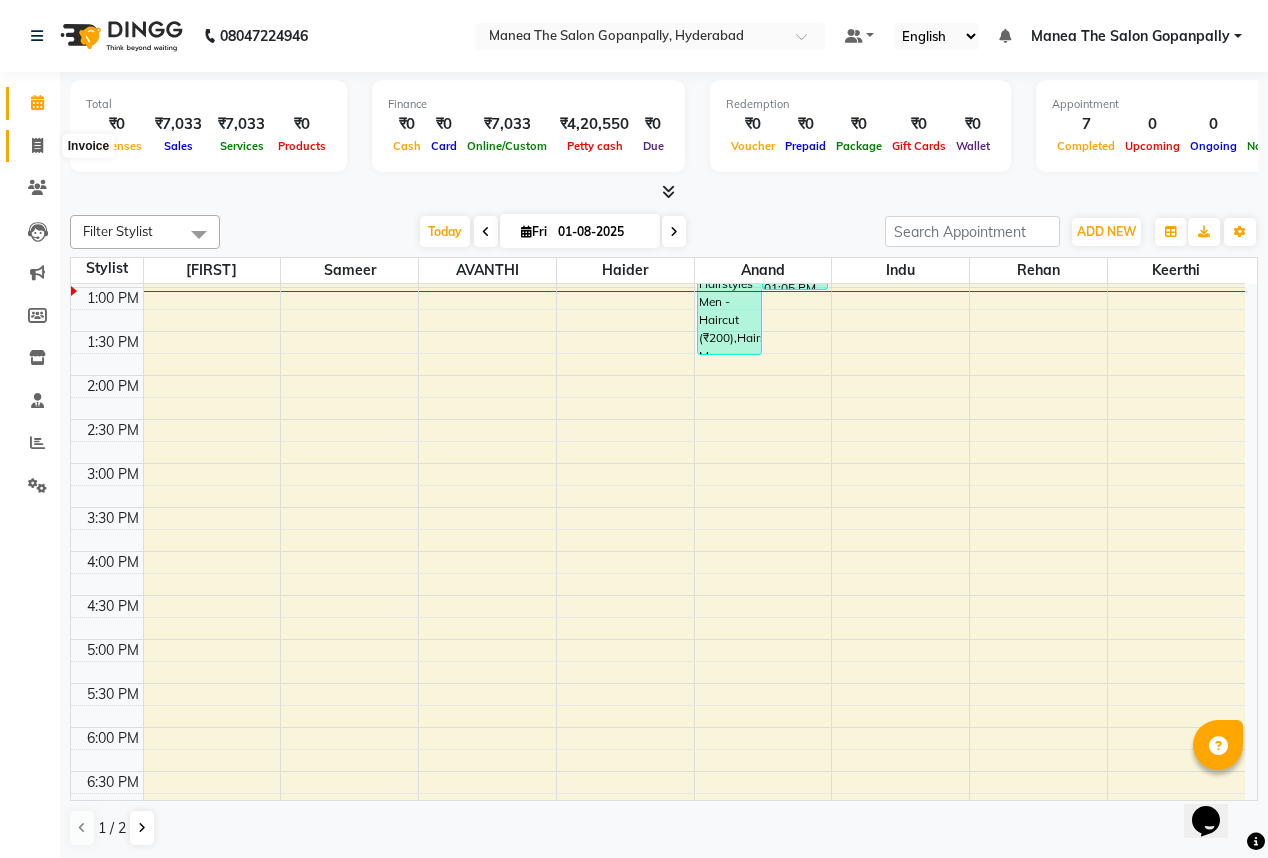 click 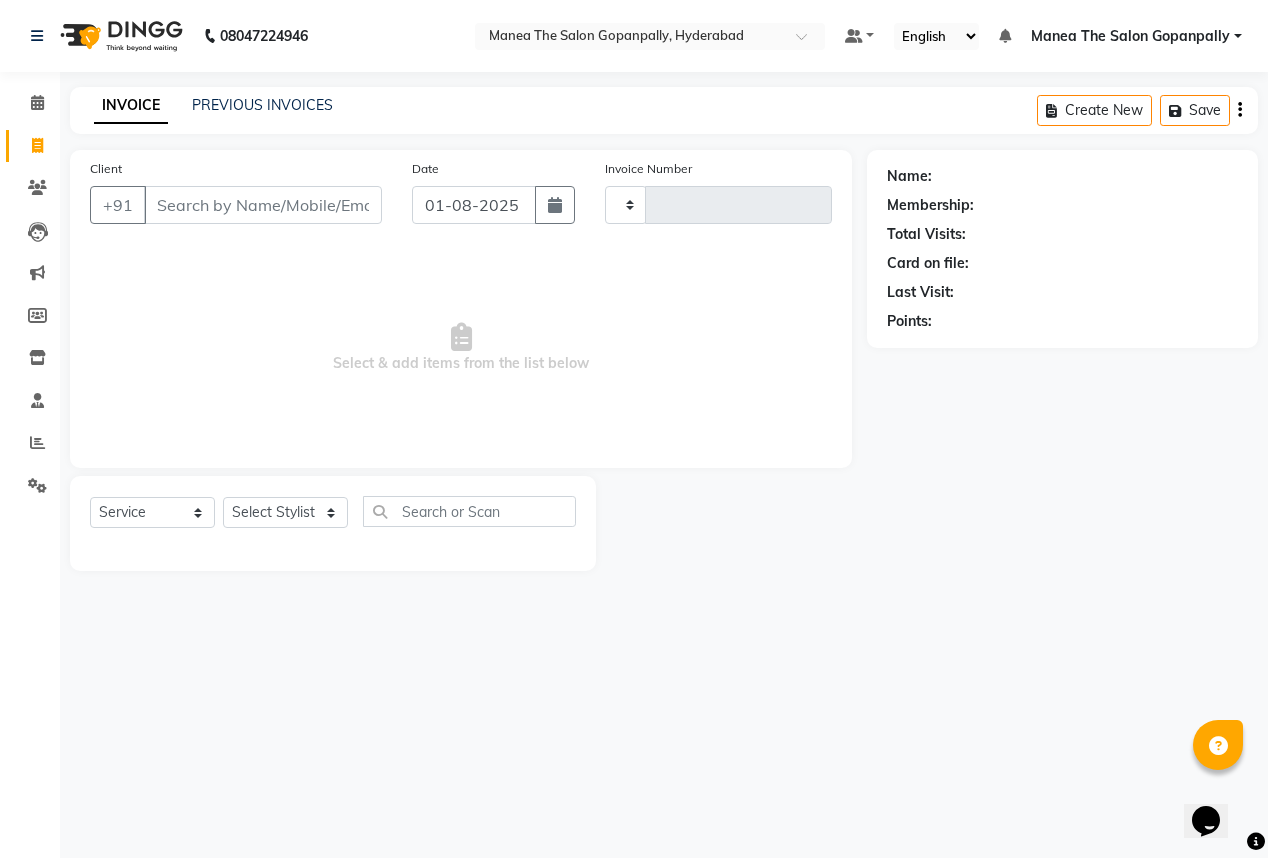 type on "2151" 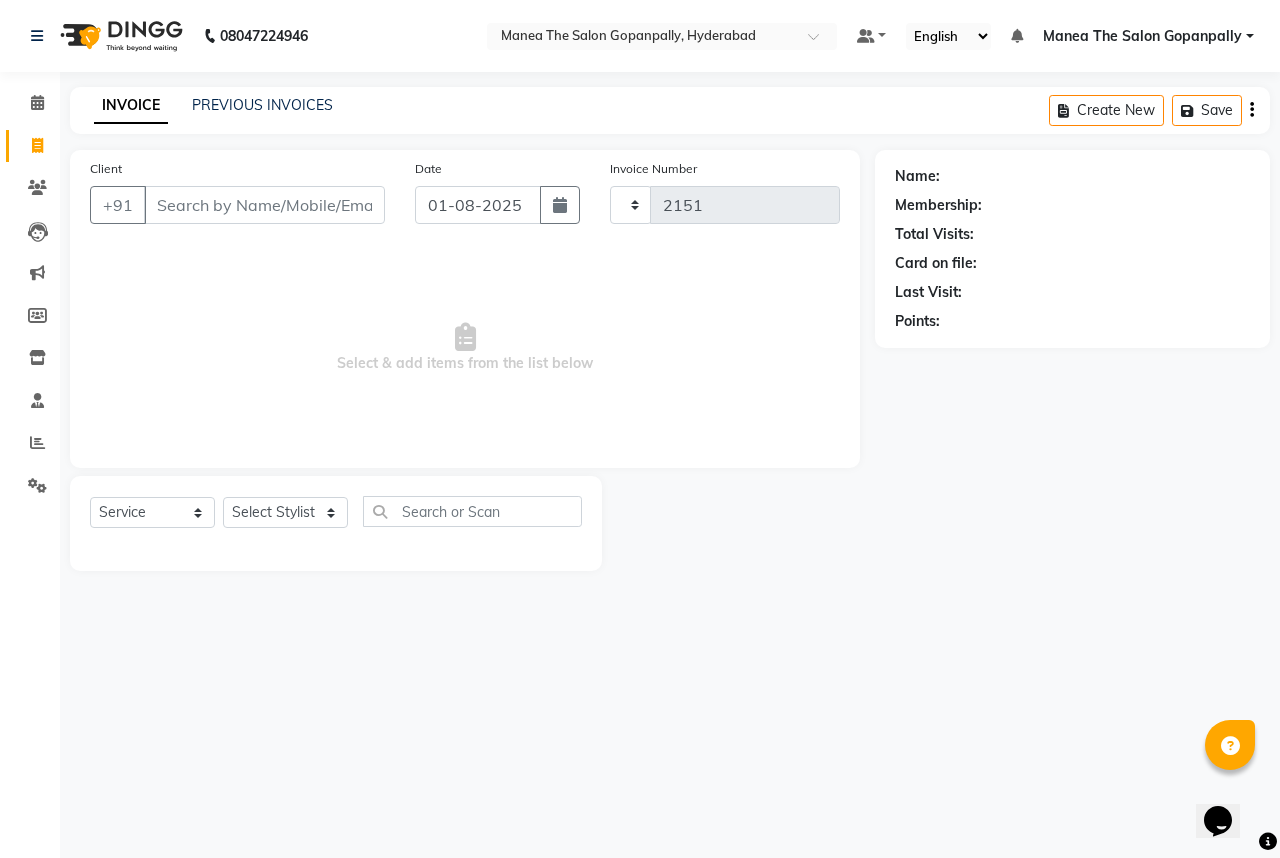 select on "7027" 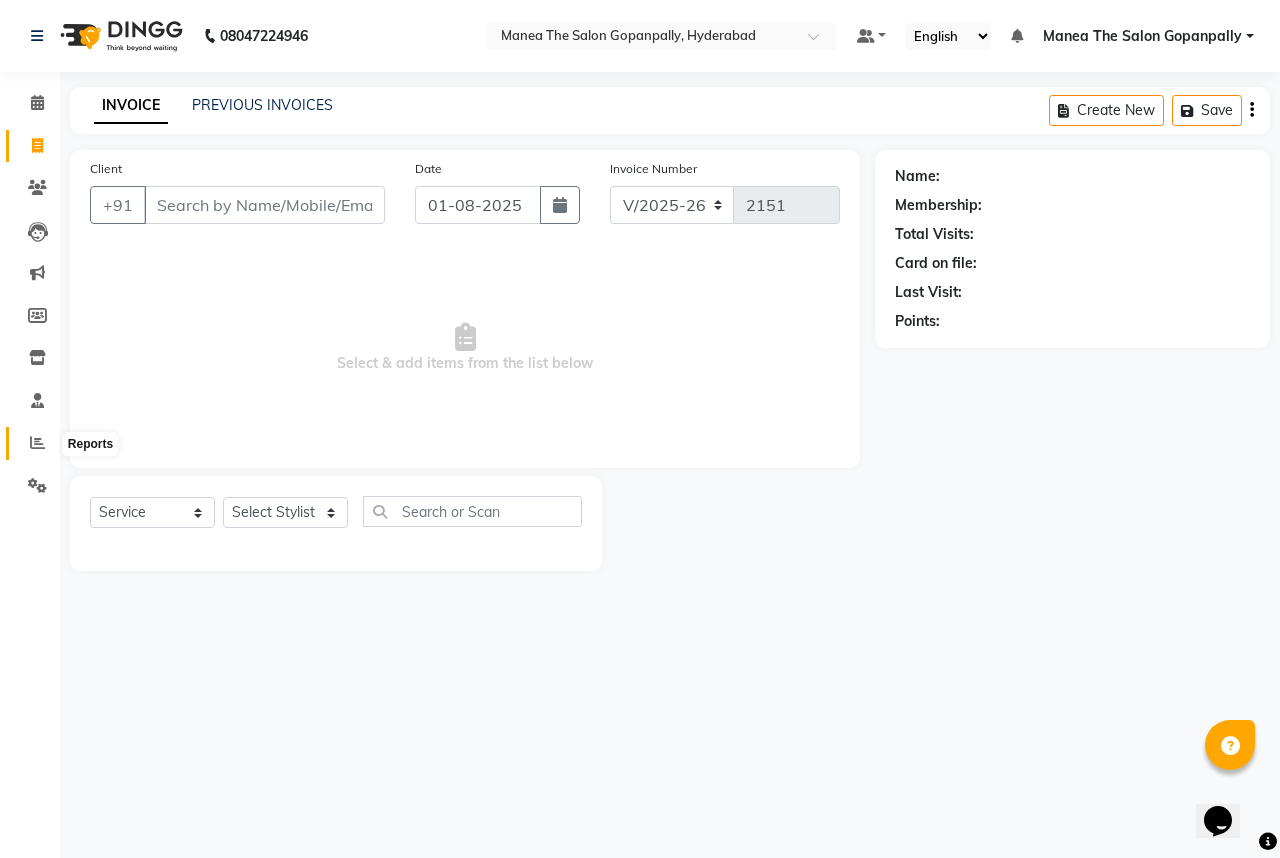 drag, startPoint x: 32, startPoint y: 435, endPoint x: 43, endPoint y: 442, distance: 13.038404 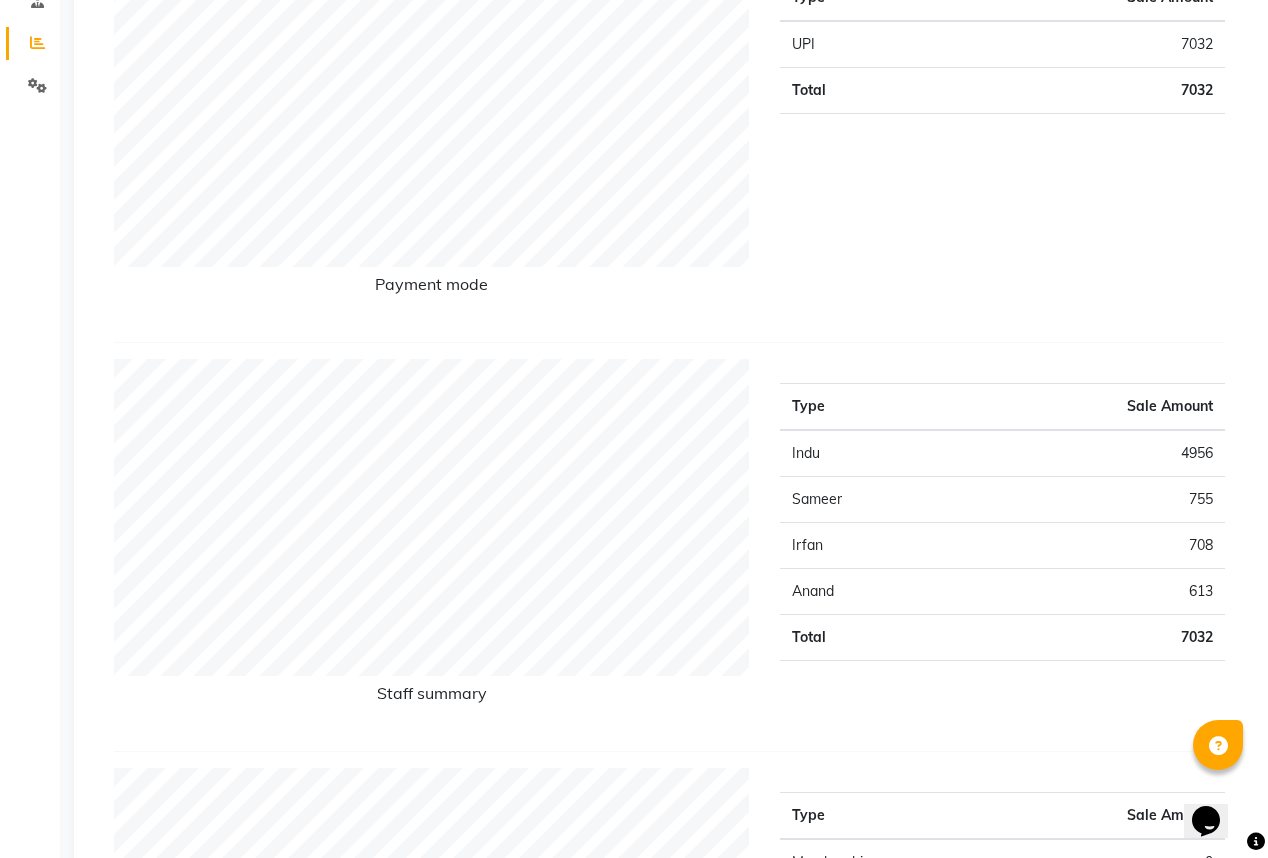 scroll, scrollTop: 320, scrollLeft: 0, axis: vertical 